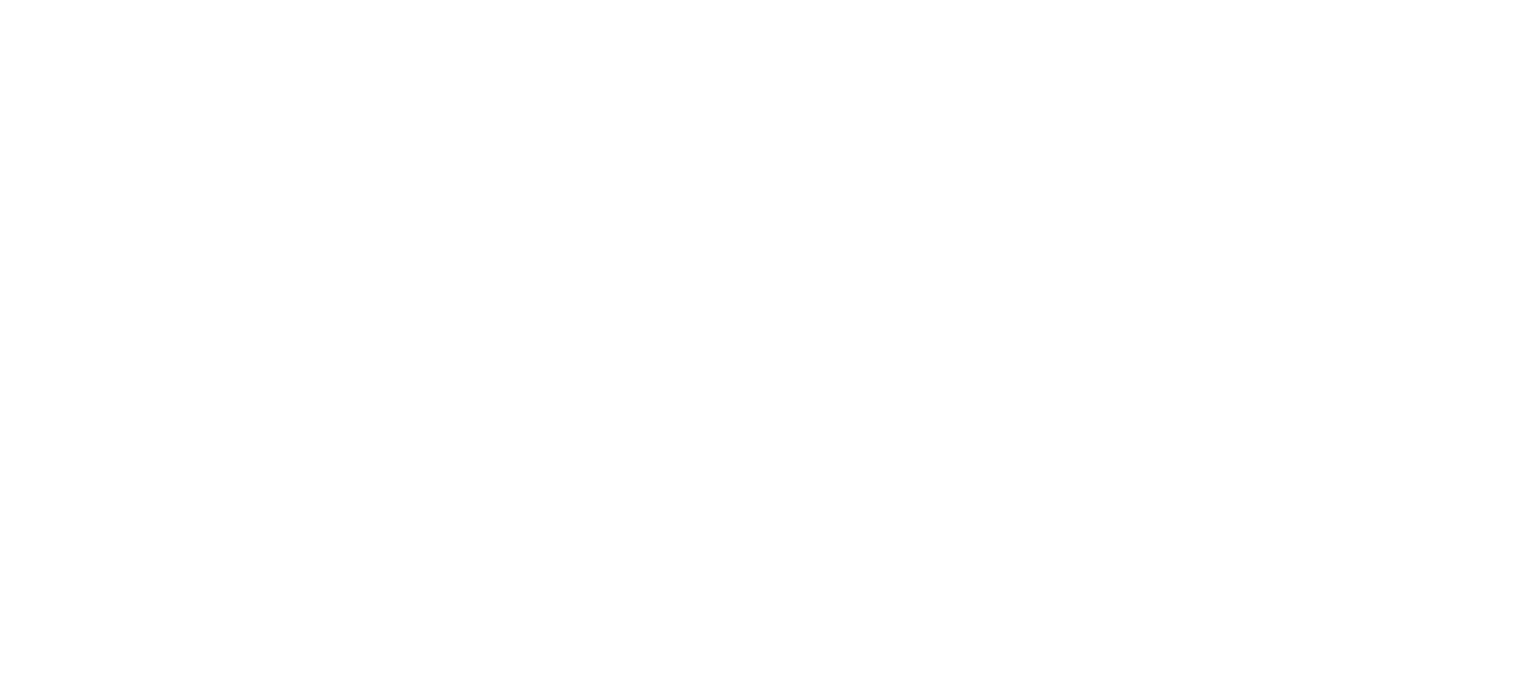 scroll, scrollTop: 0, scrollLeft: 0, axis: both 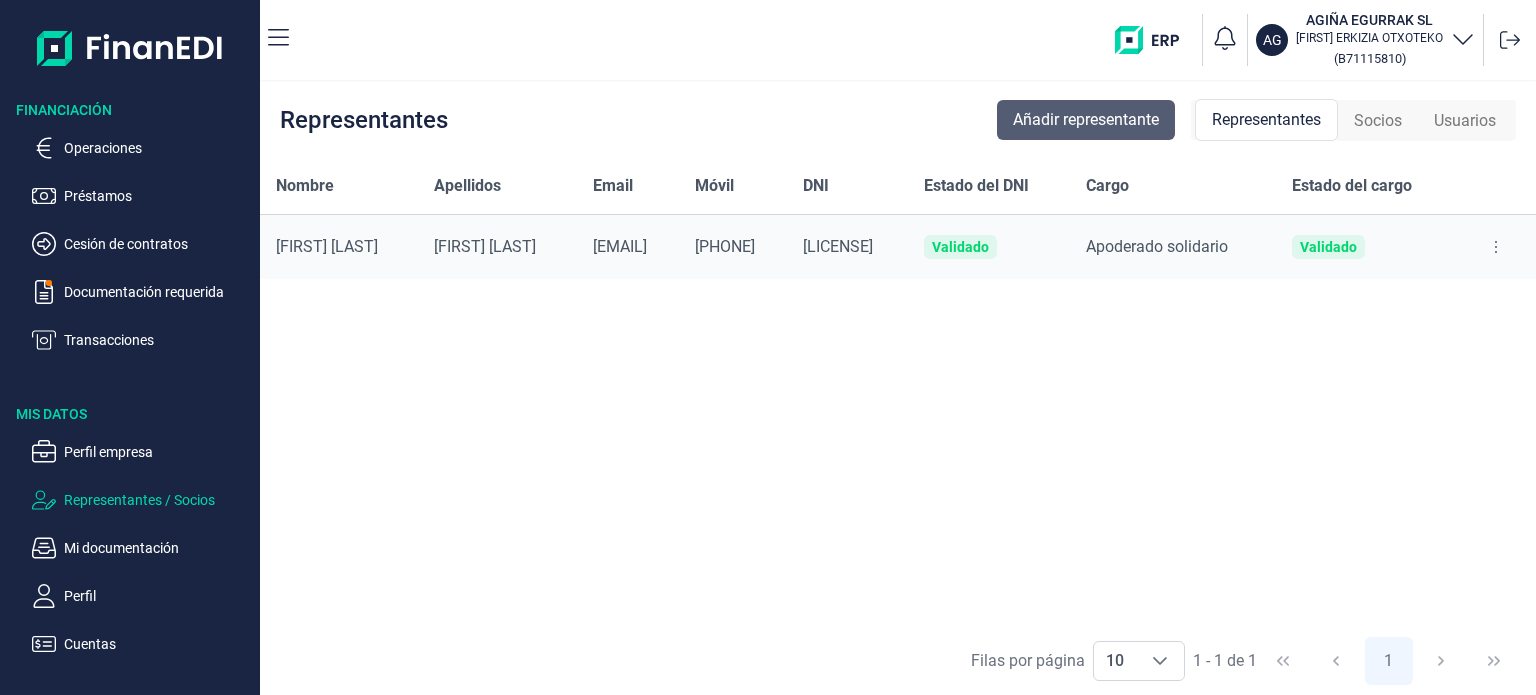 click on "Añadir representante" at bounding box center (1086, 120) 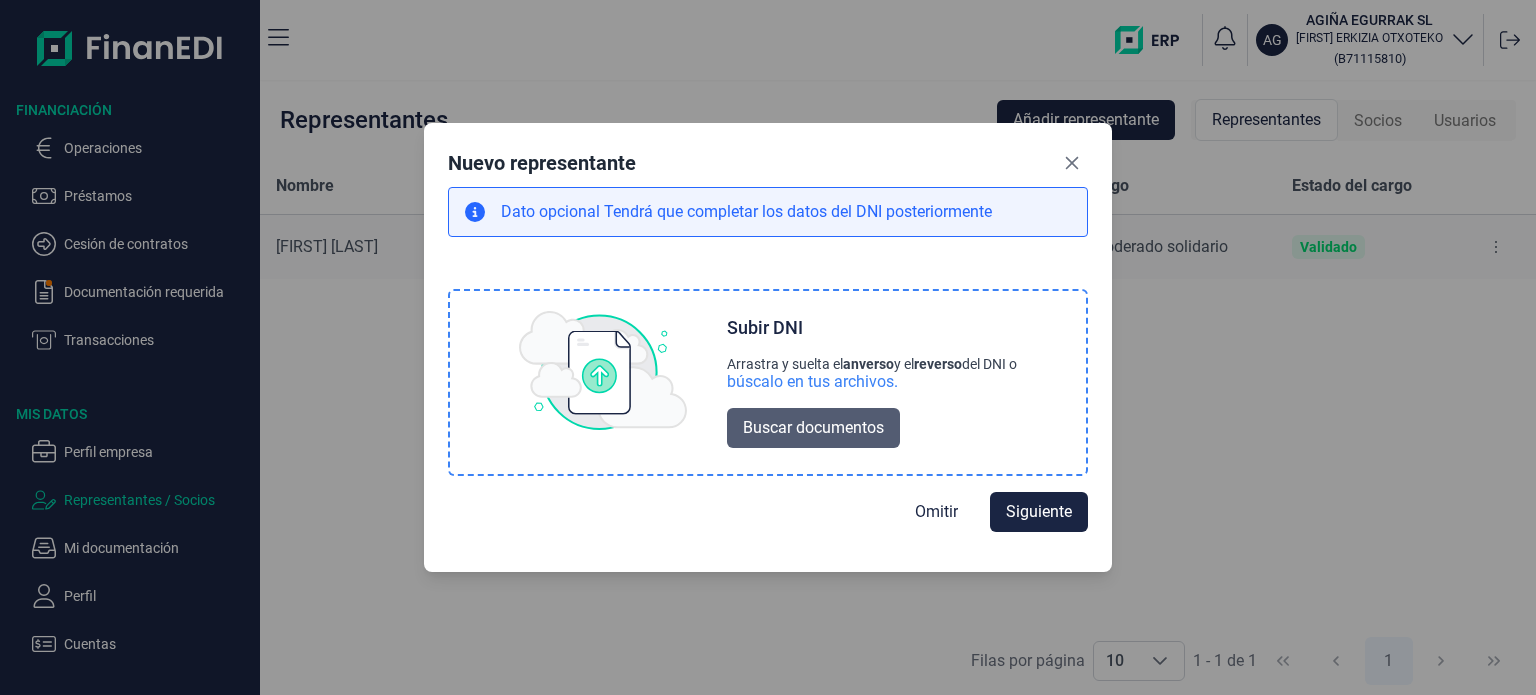 click on "Buscar documentos" at bounding box center [813, 428] 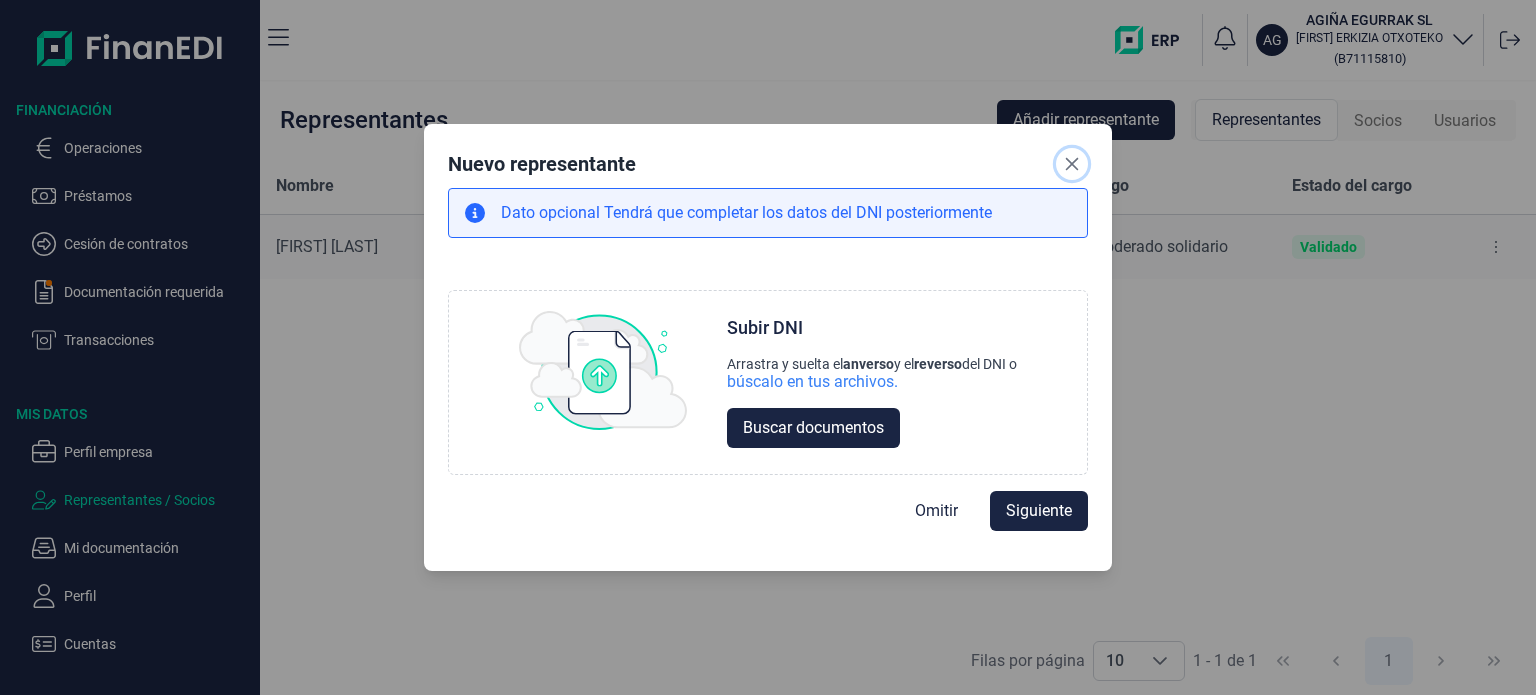 click at bounding box center (1072, 164) 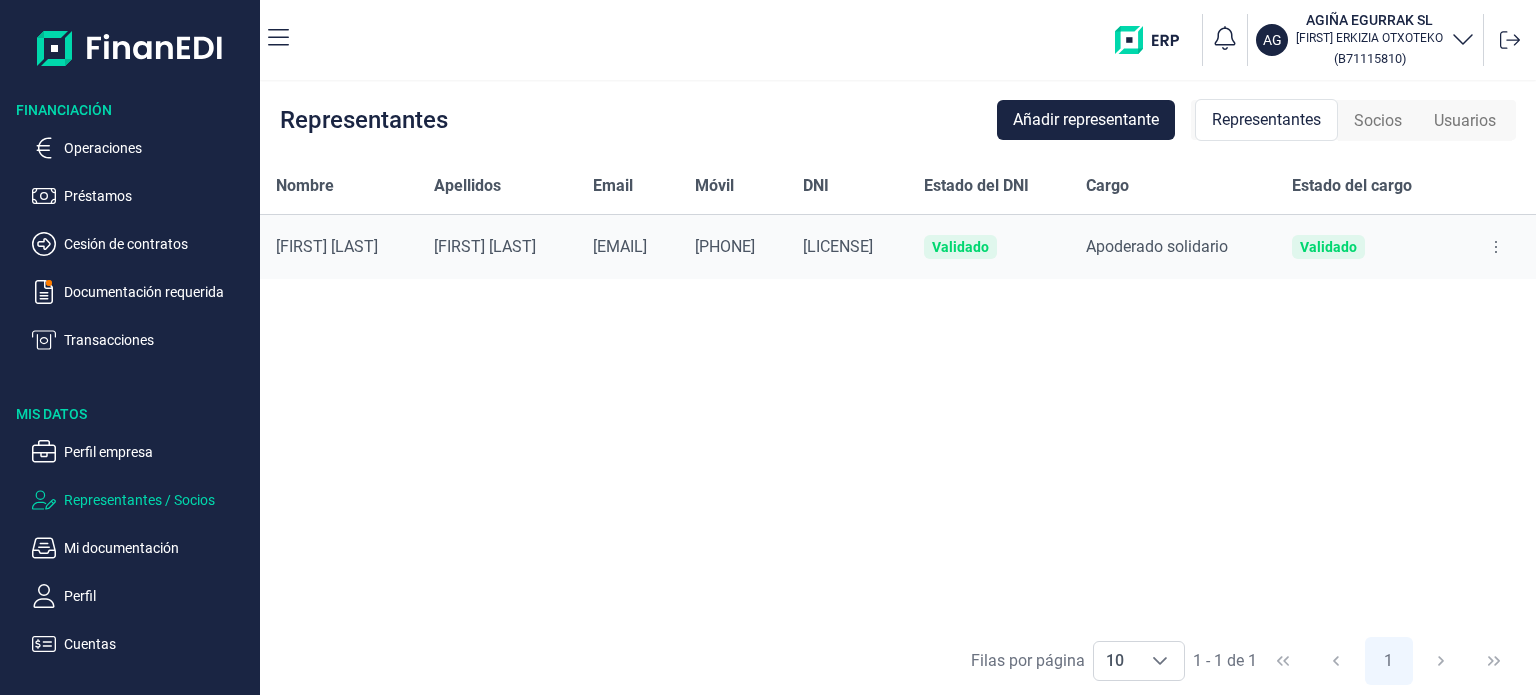 click on "Socios" at bounding box center [1378, 121] 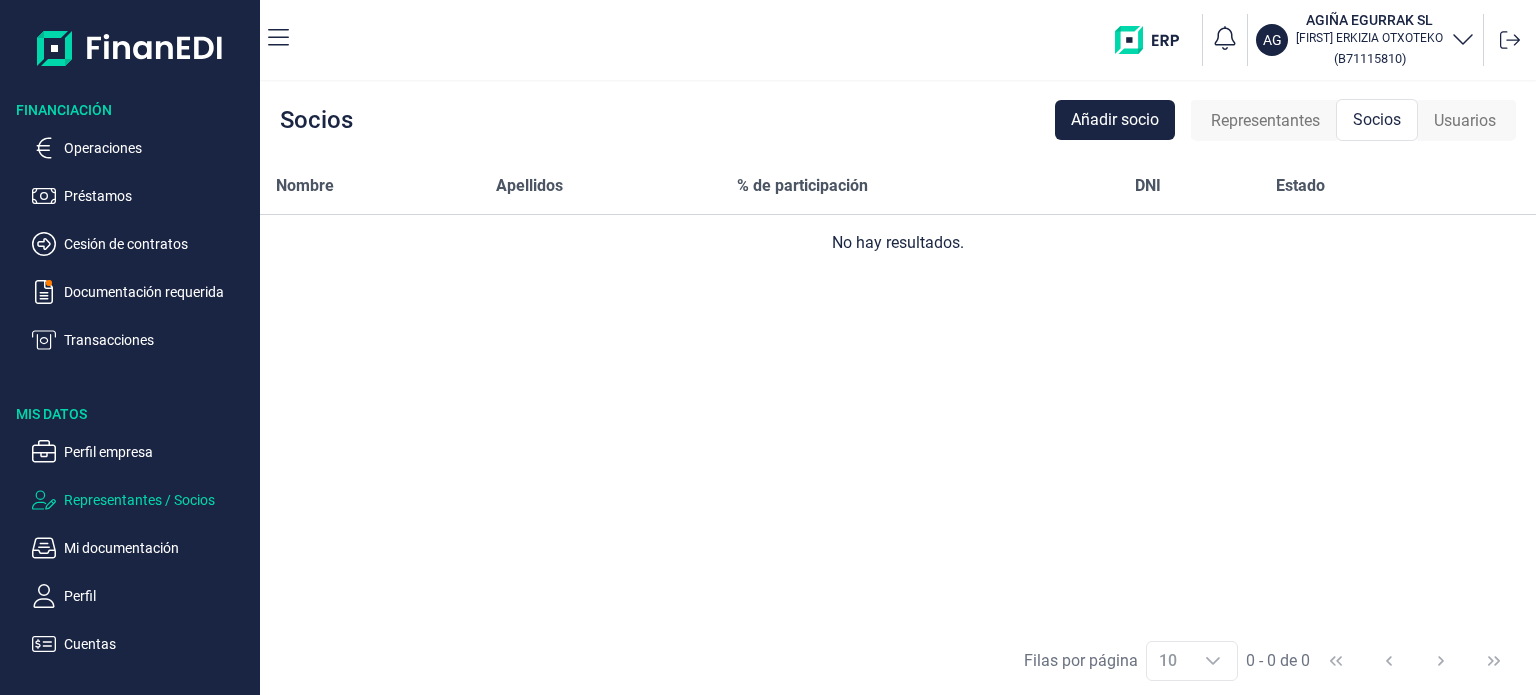 click on "Representantes / Socios" at bounding box center (158, 500) 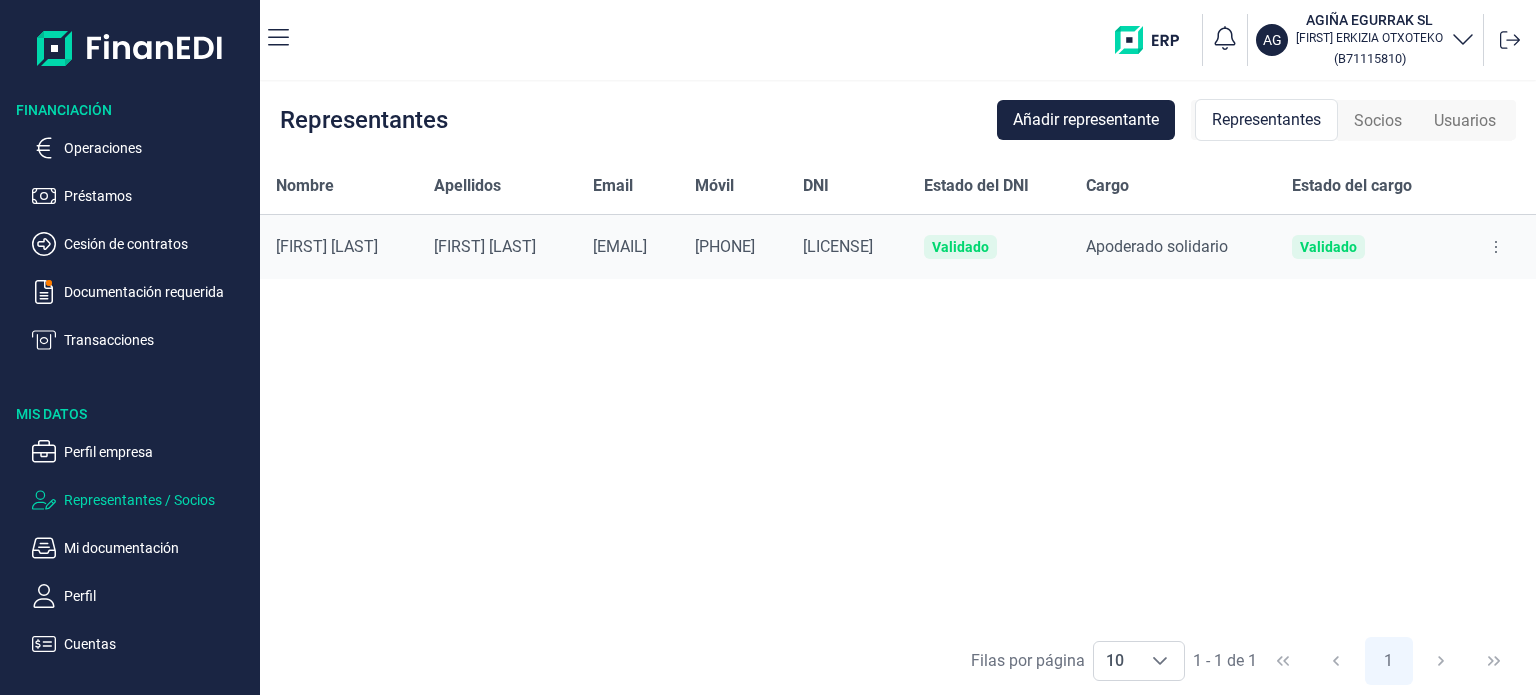 click on "Socios" at bounding box center [1378, 121] 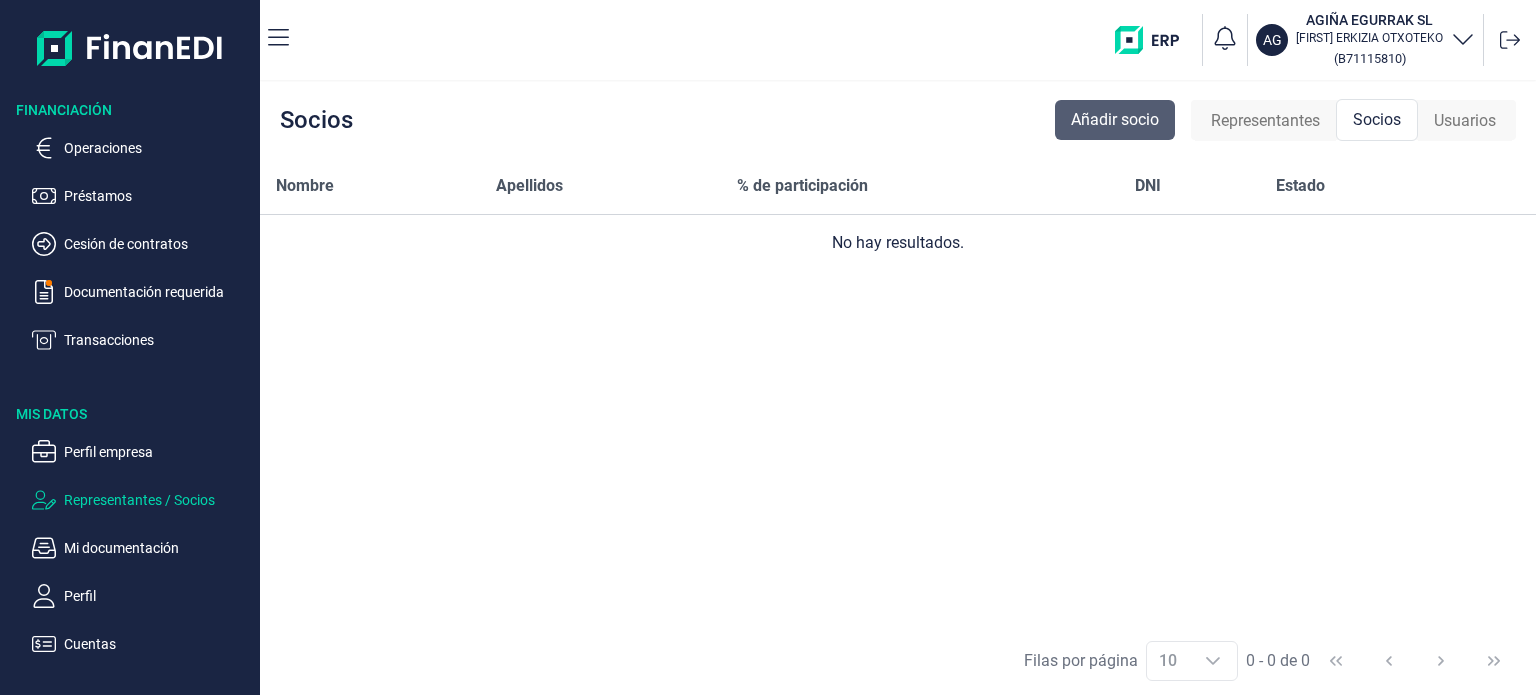 click on "Añadir socio" at bounding box center (1115, 120) 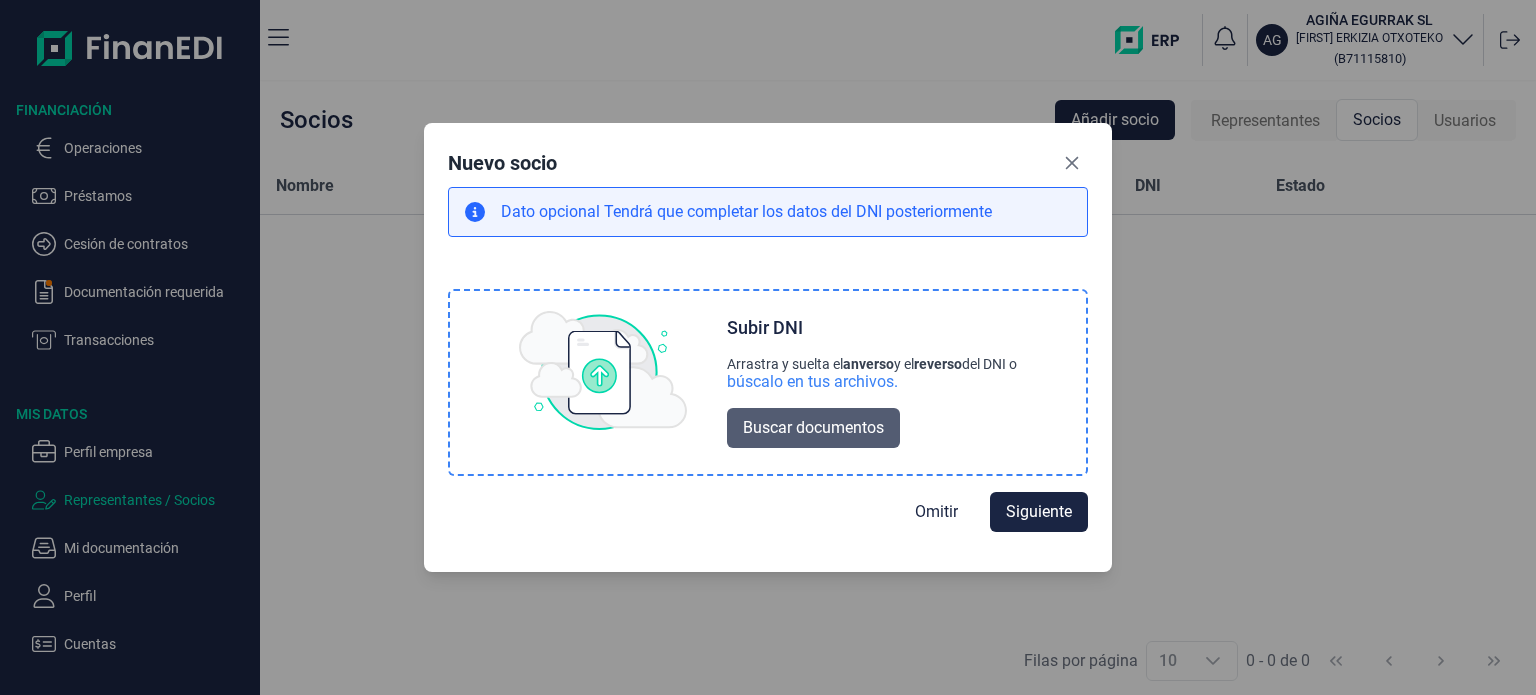 click on "Buscar documentos" at bounding box center (813, 428) 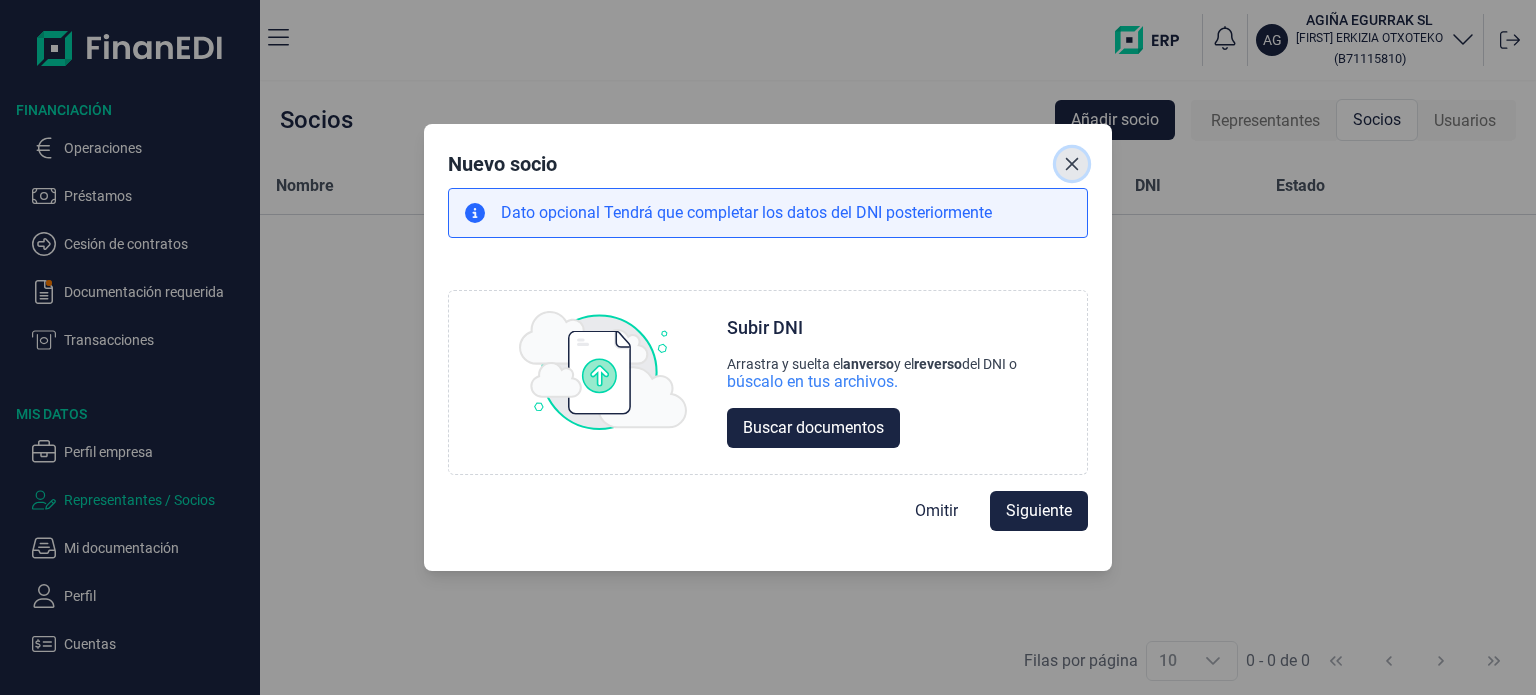 click at bounding box center (1072, 164) 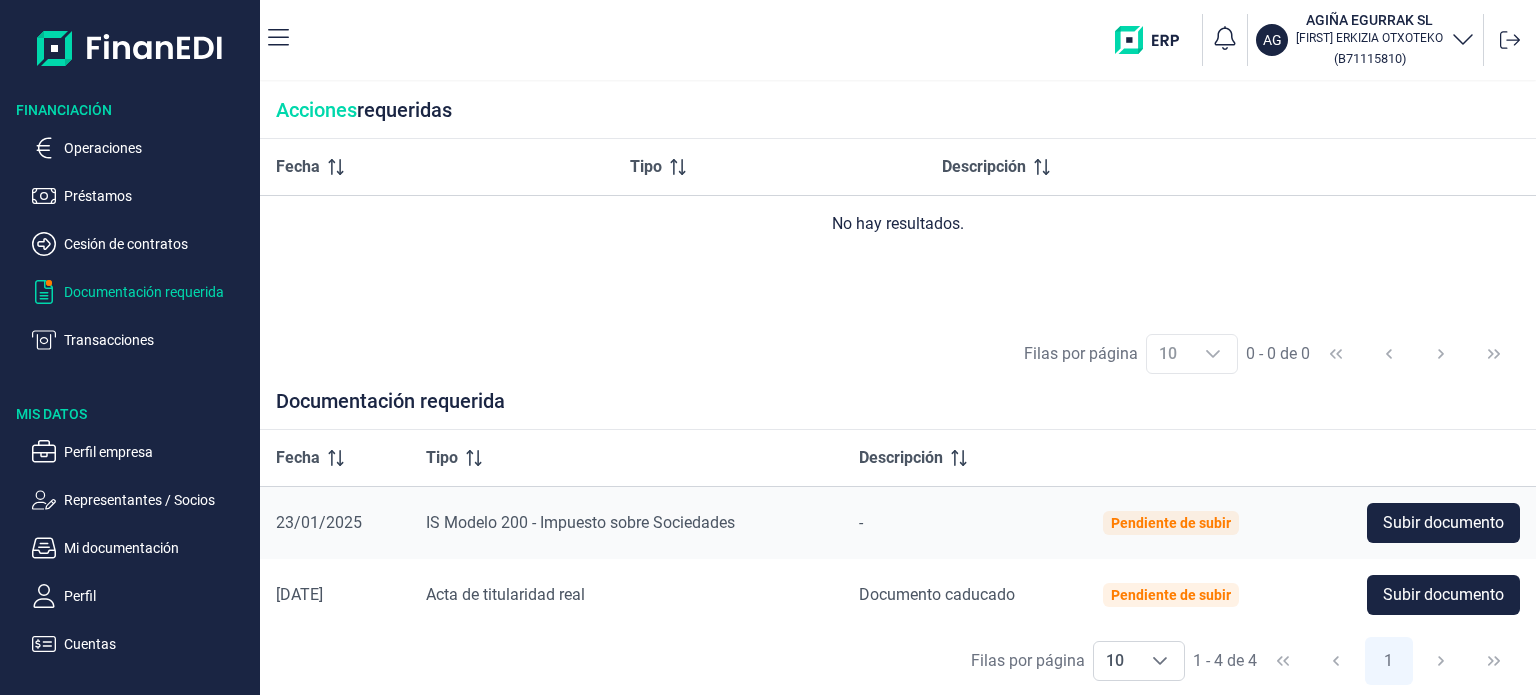 scroll, scrollTop: 0, scrollLeft: 0, axis: both 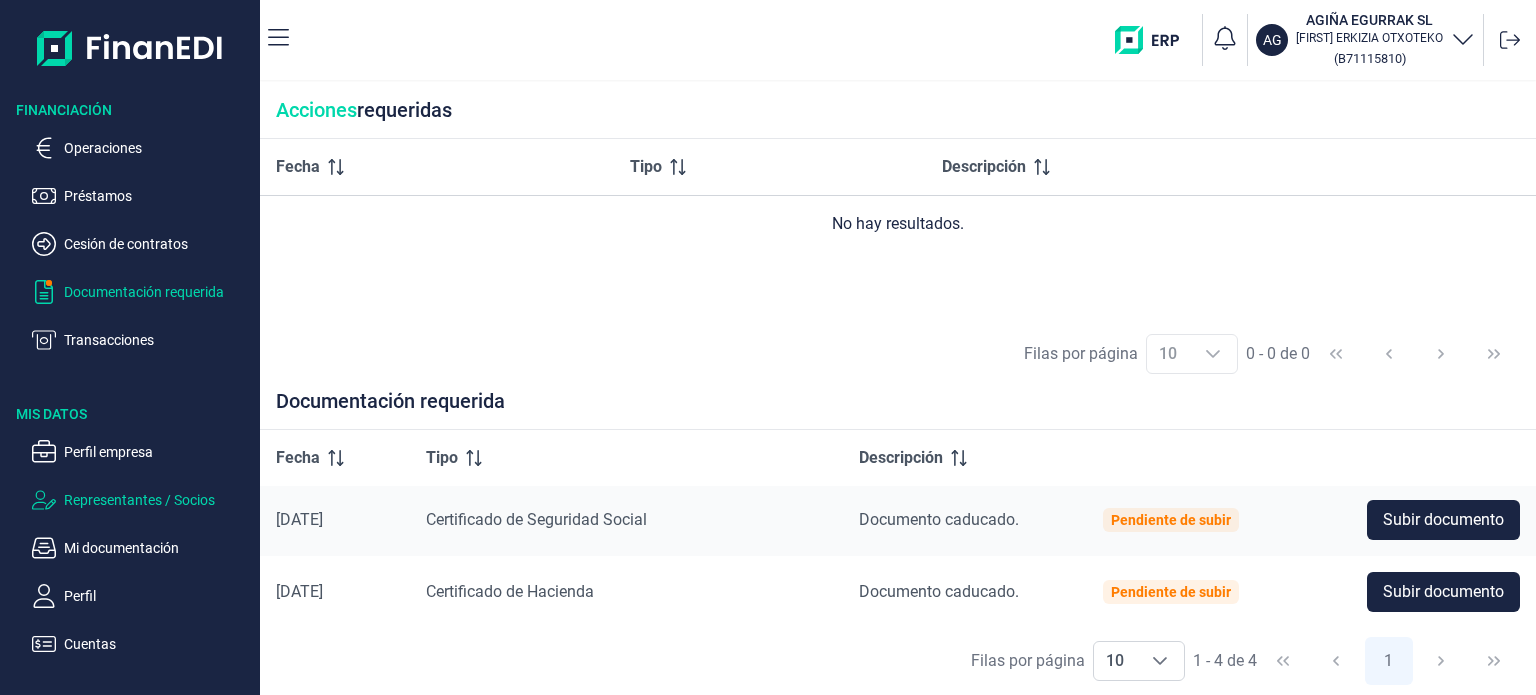 click on "Representantes / Socios" at bounding box center (158, 148) 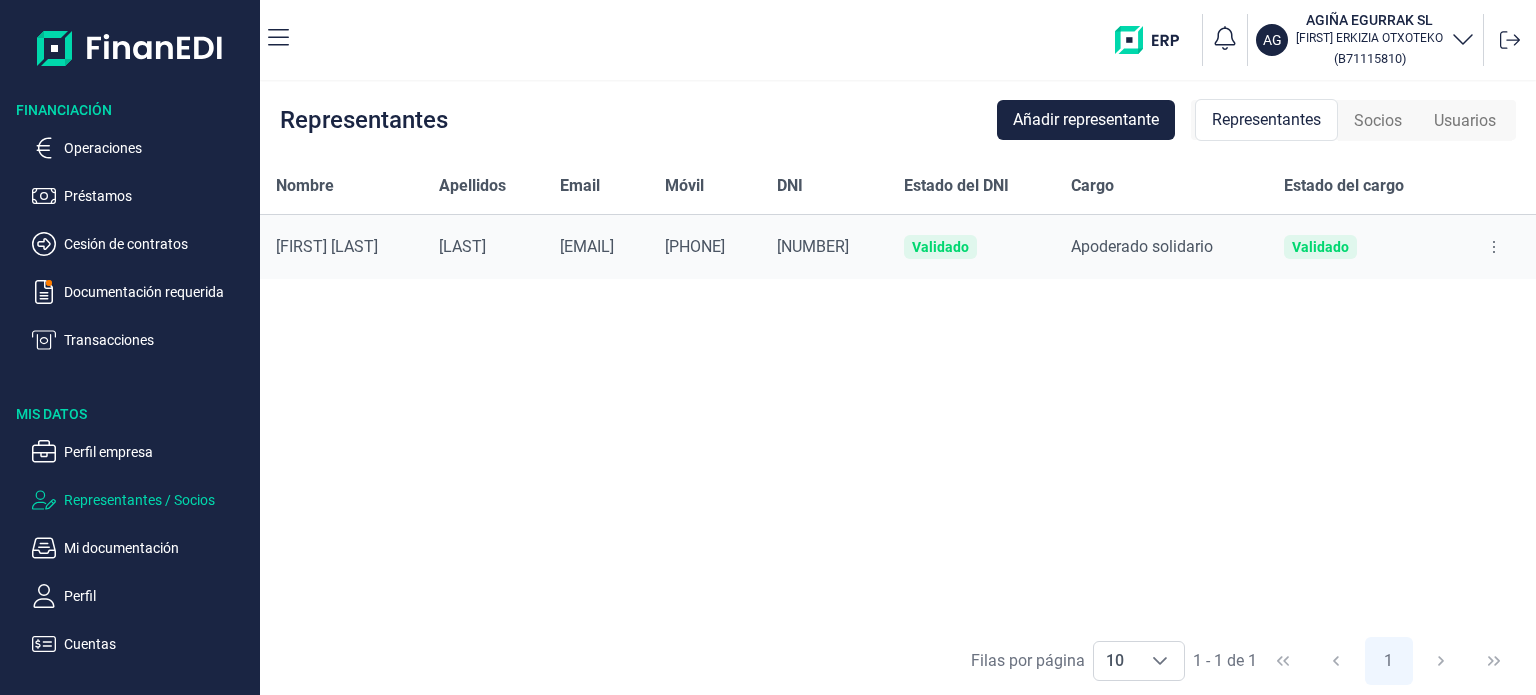 click on "Socios" at bounding box center (1378, 121) 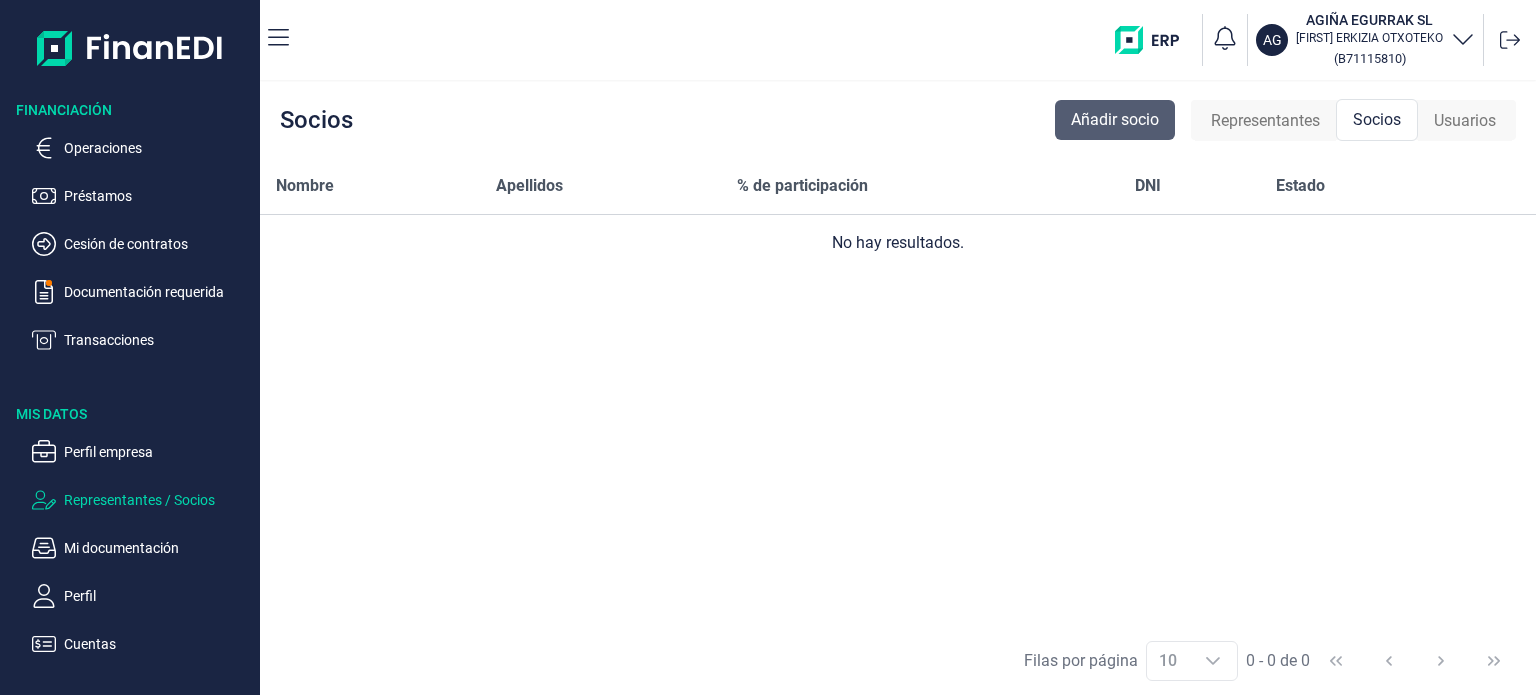 click on "Añadir socio" at bounding box center (1115, 120) 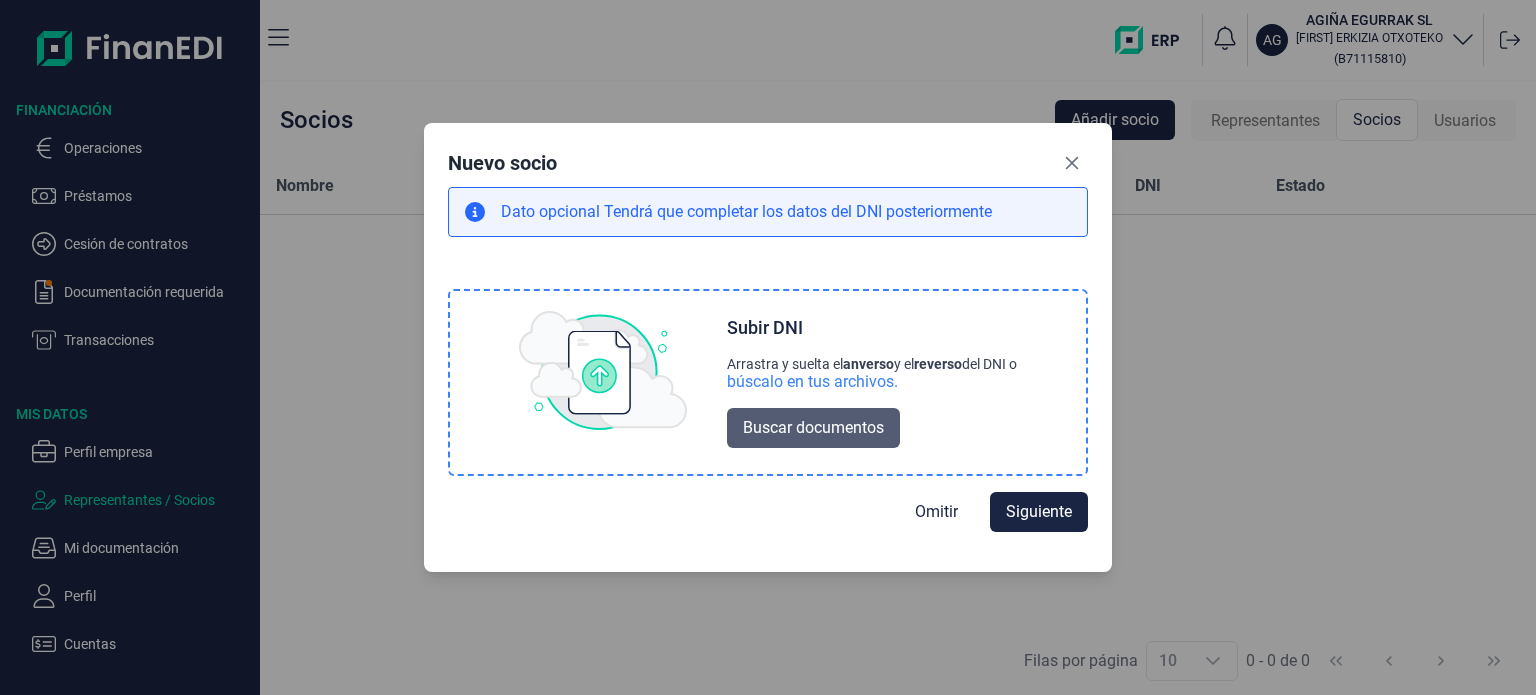 click on "Buscar documentos" at bounding box center [813, 428] 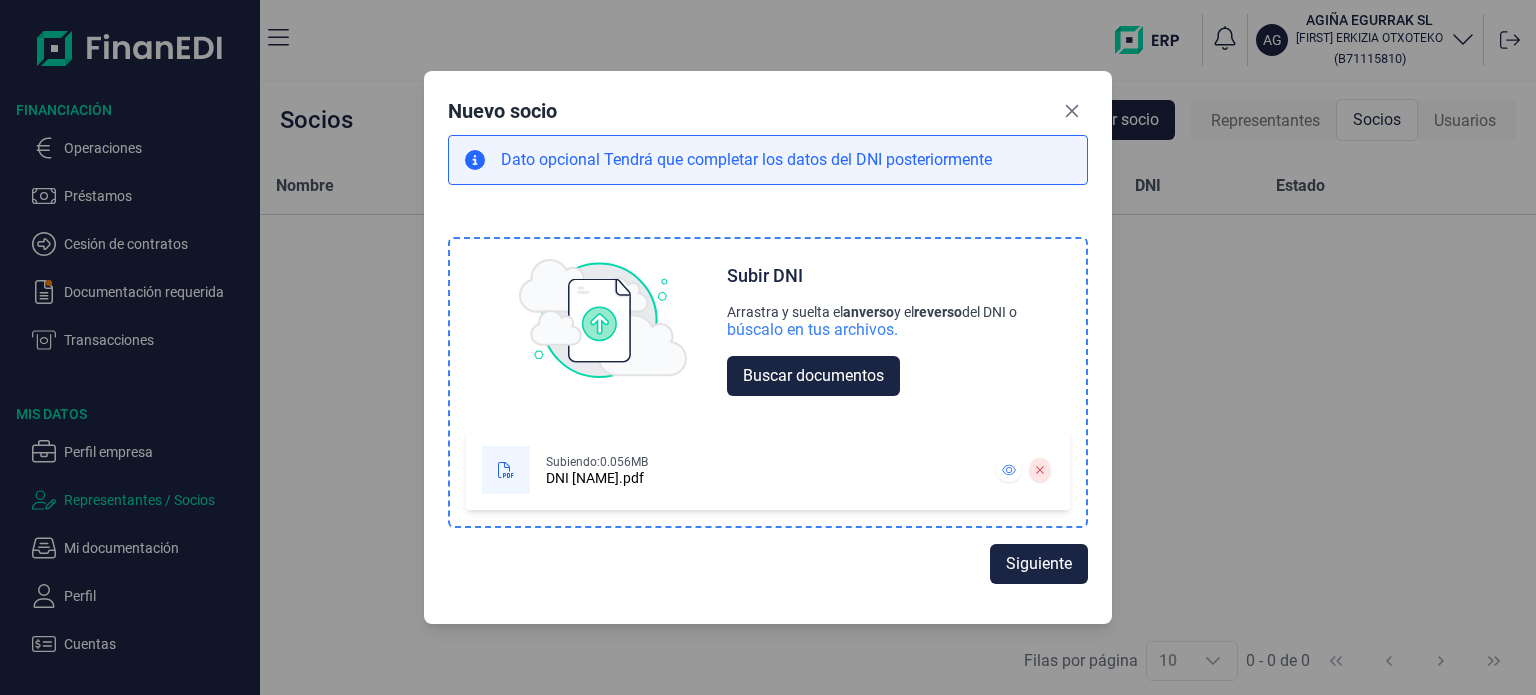 scroll, scrollTop: 0, scrollLeft: 0, axis: both 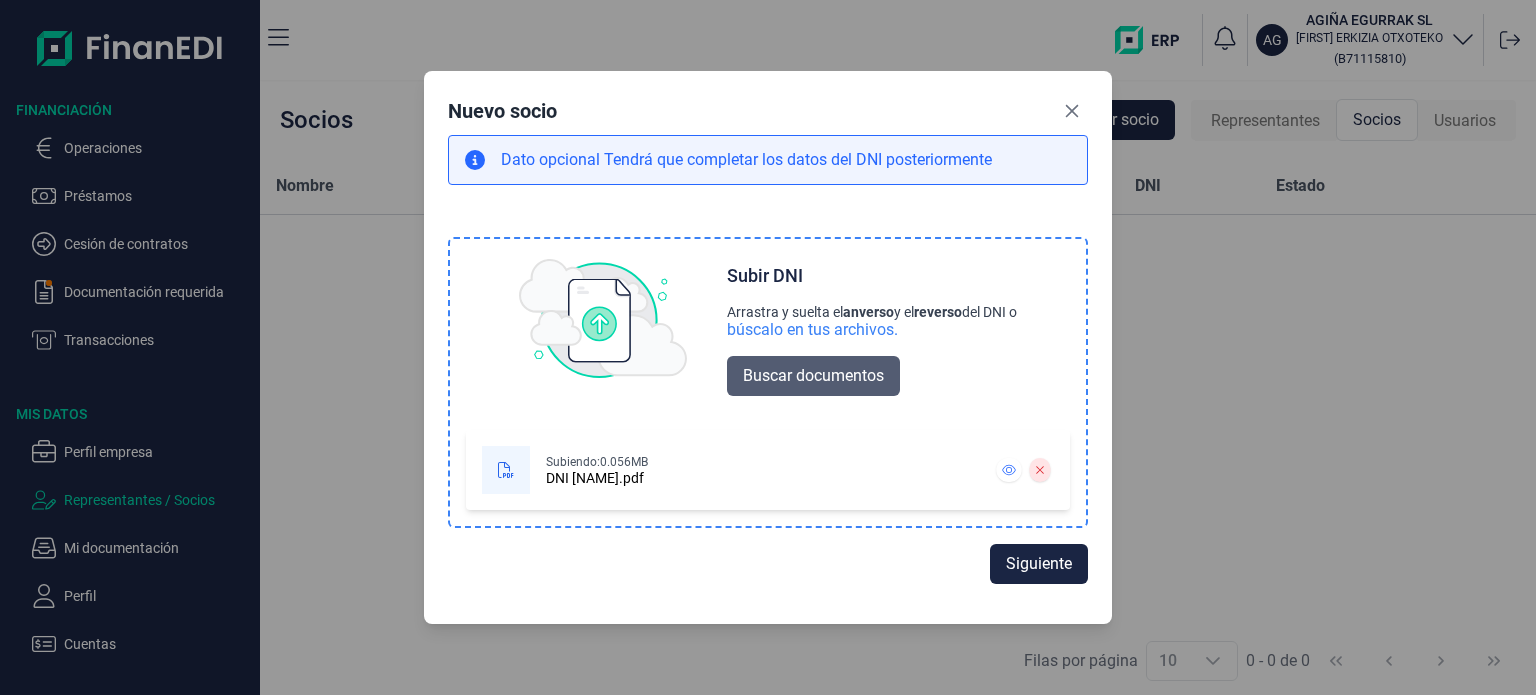 click on "Buscar documentos" at bounding box center (813, 376) 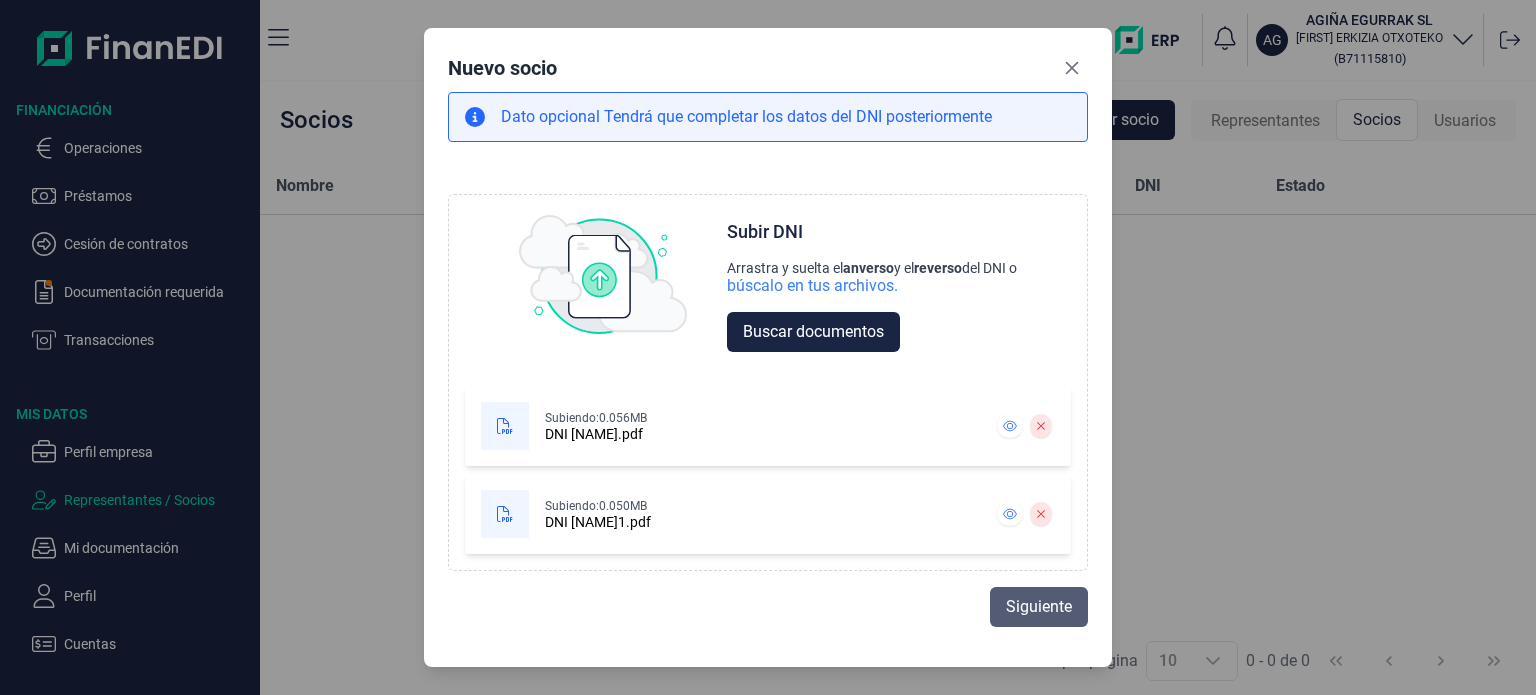 click on "Siguiente" at bounding box center [1039, 607] 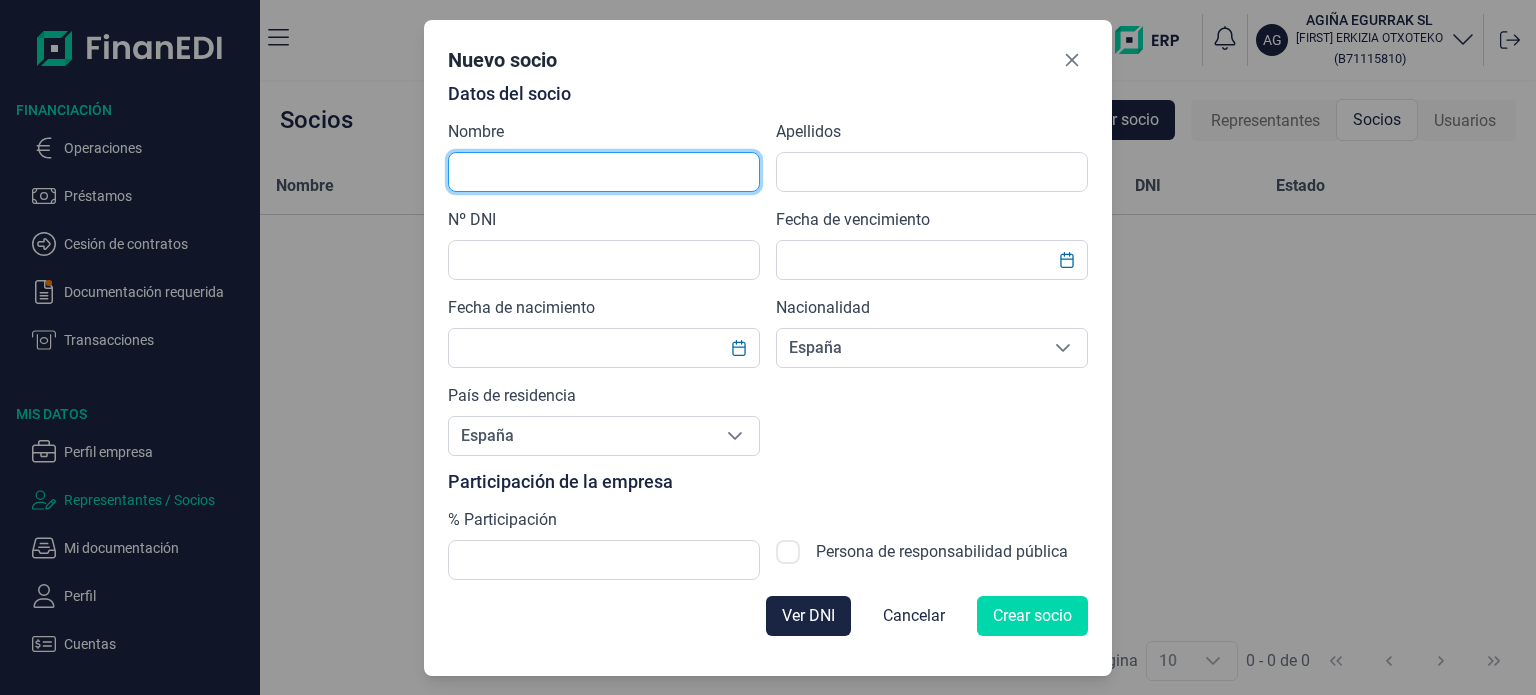 click at bounding box center (604, 172) 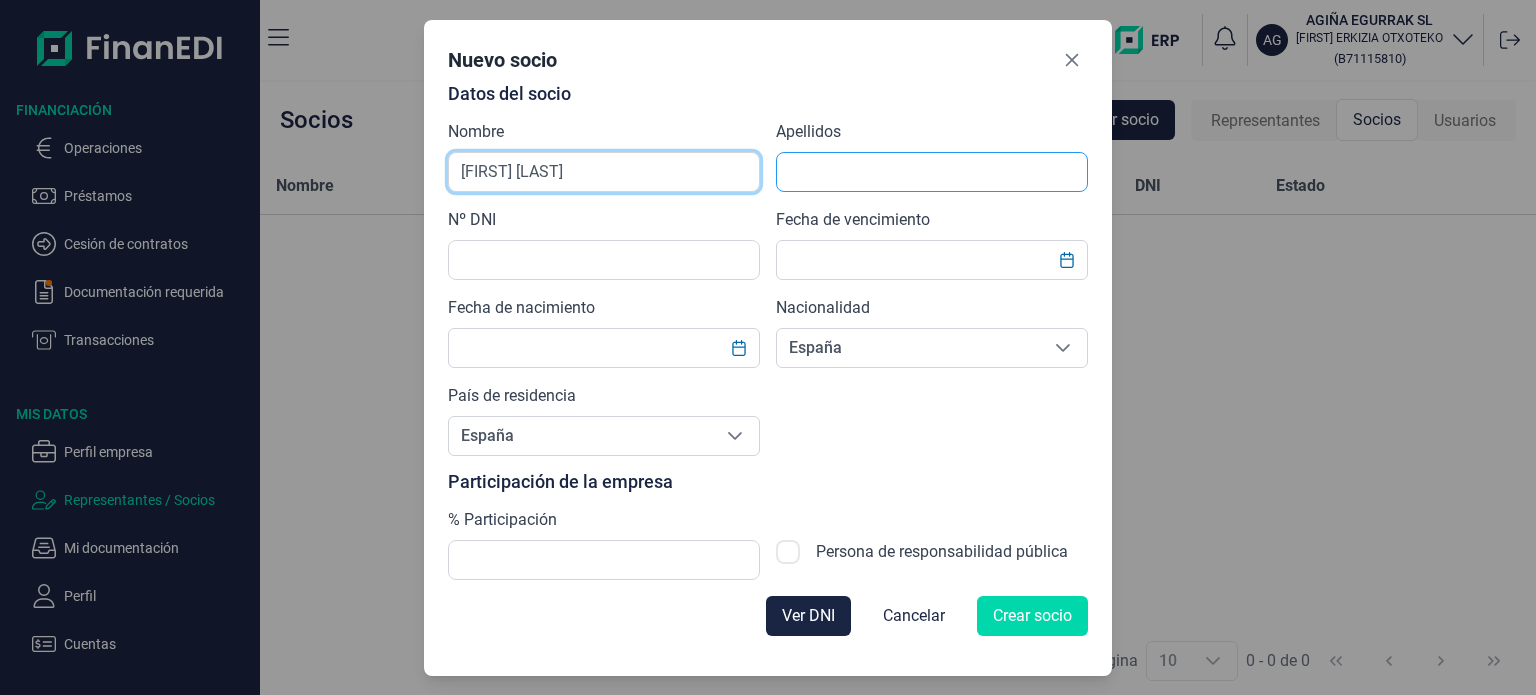 type on "[FIRST] [LAST]" 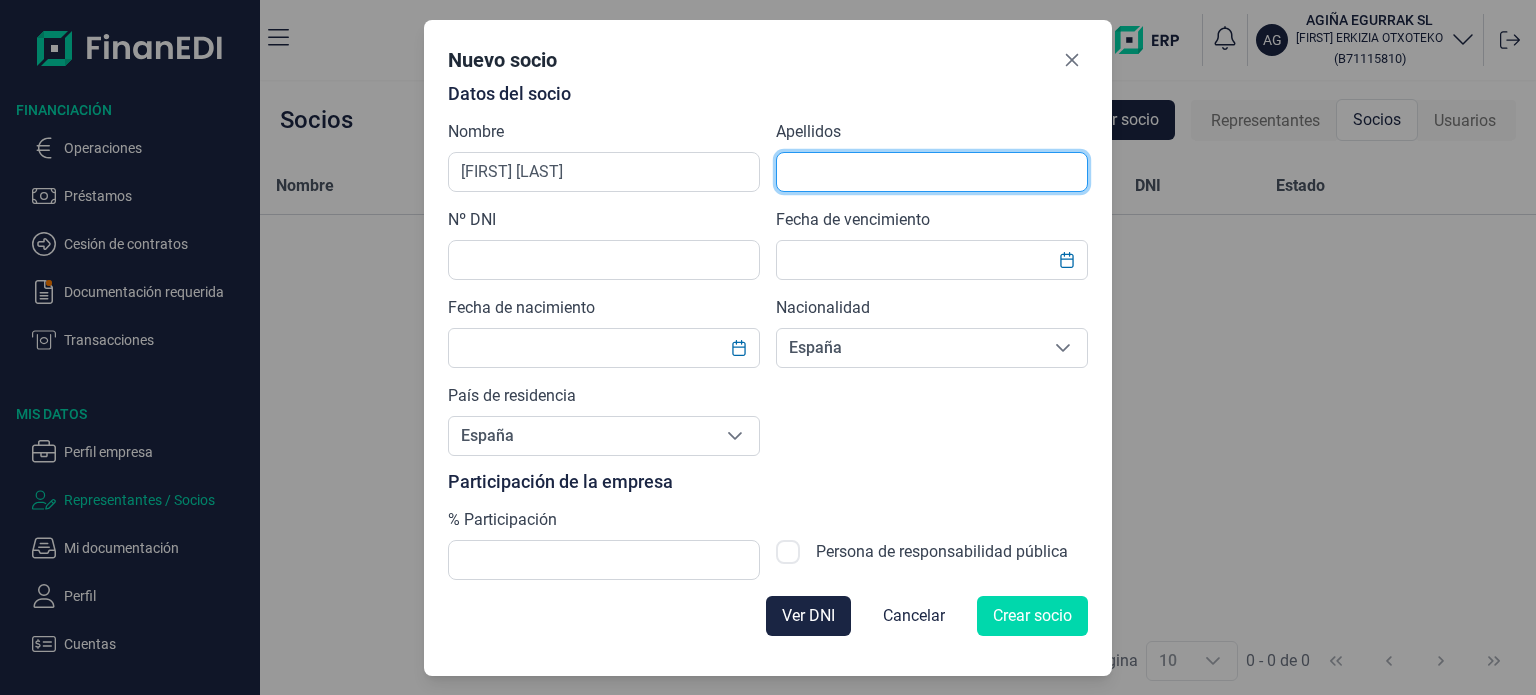 click at bounding box center [932, 172] 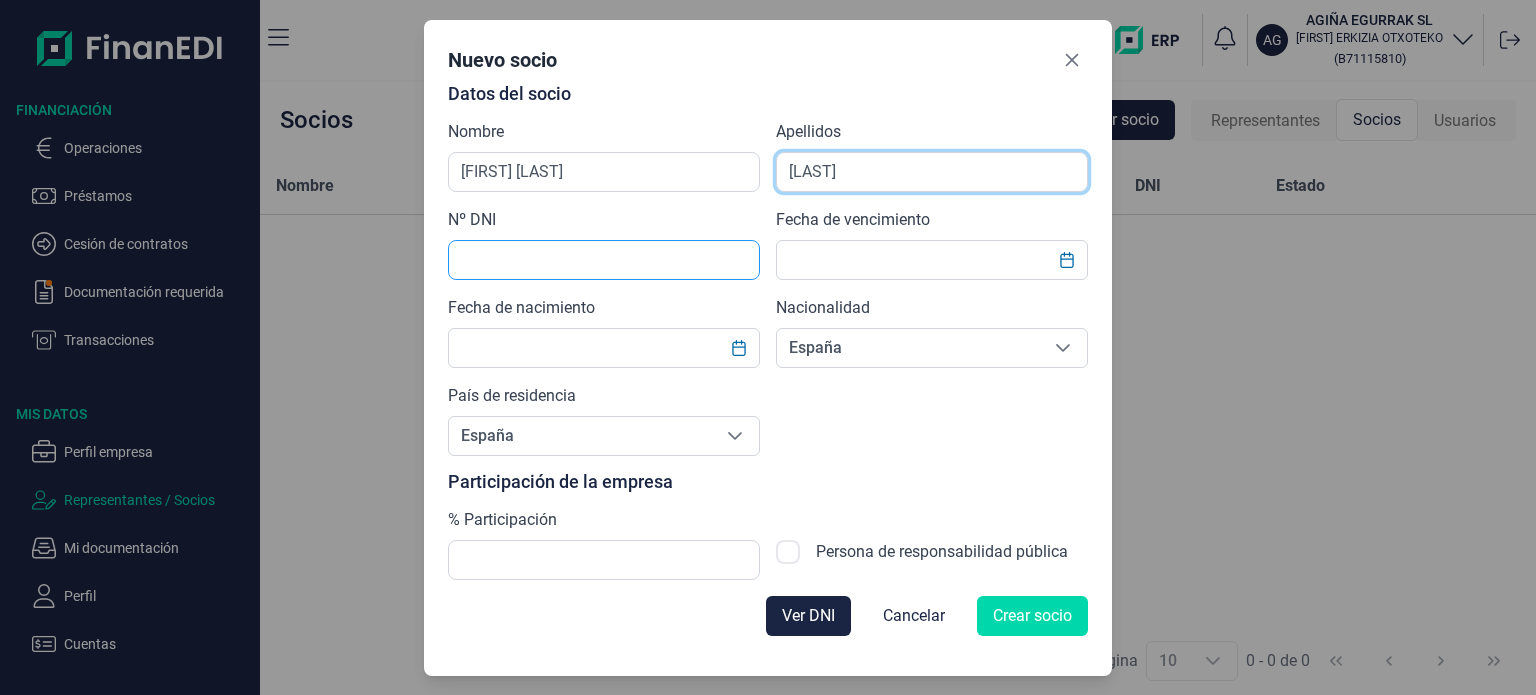 type on "[LAST]" 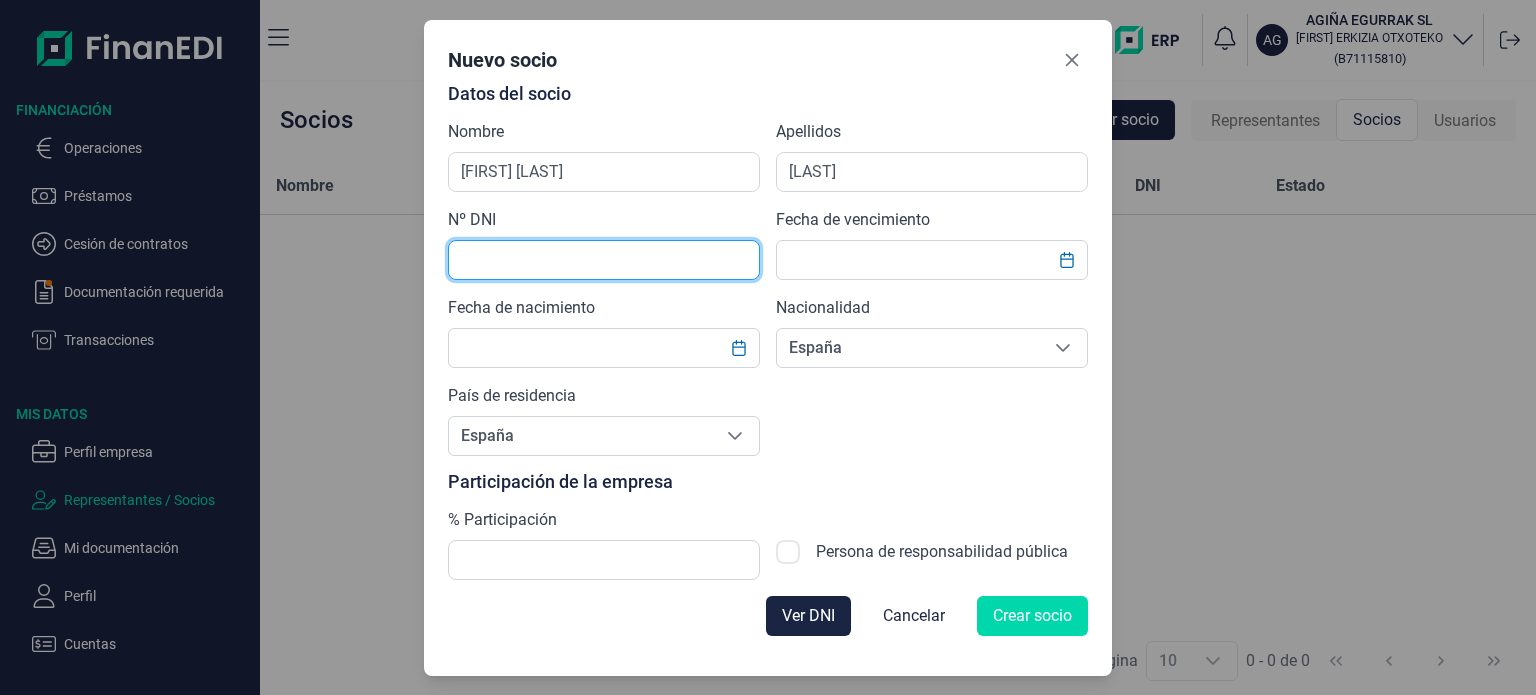 click at bounding box center (604, 260) 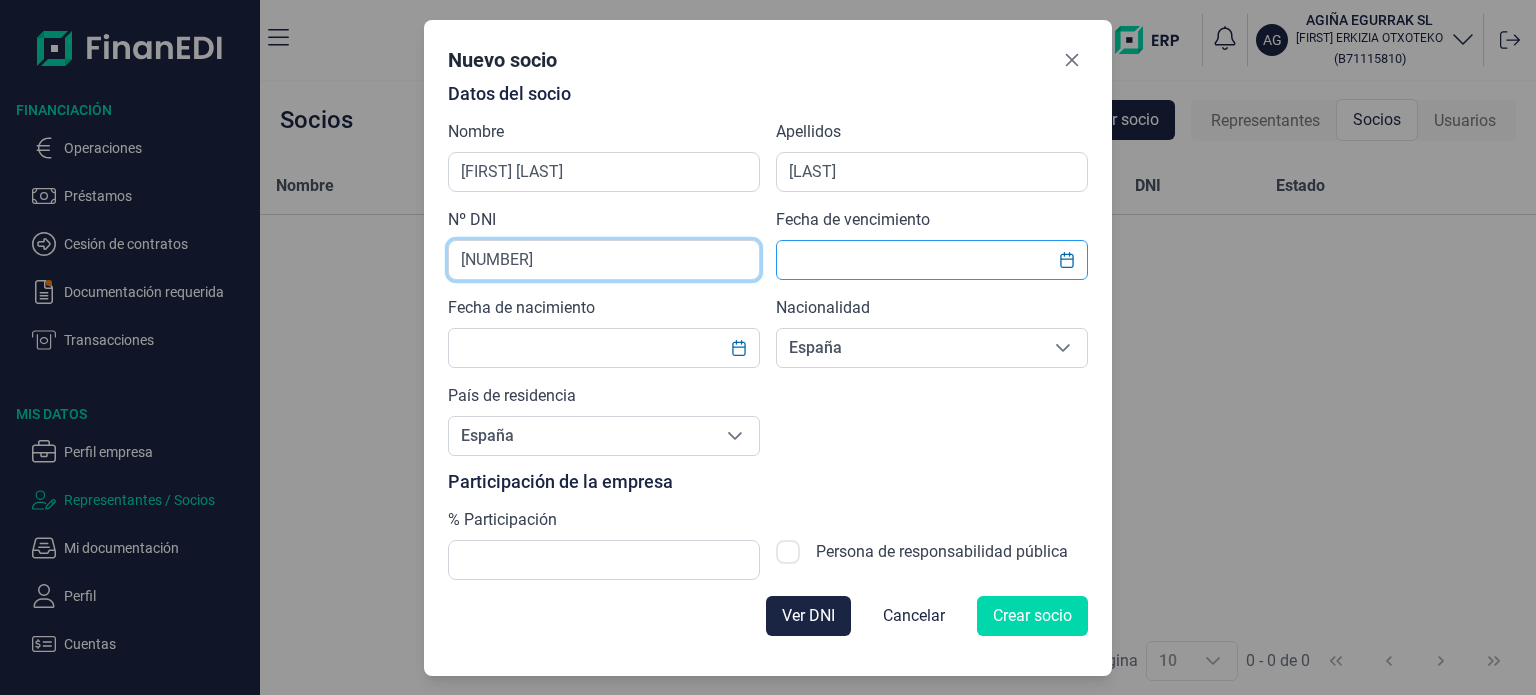 type on "[NUMBER]" 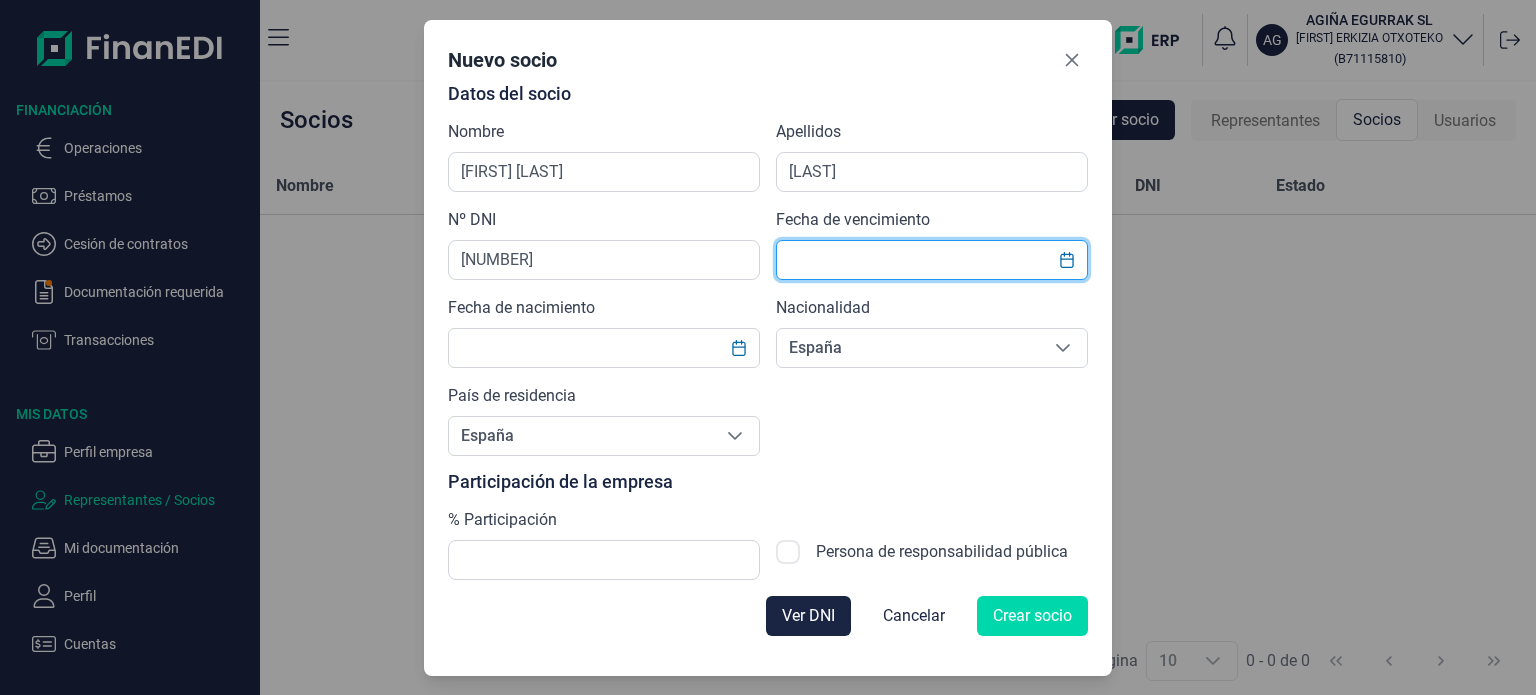 click at bounding box center (932, 260) 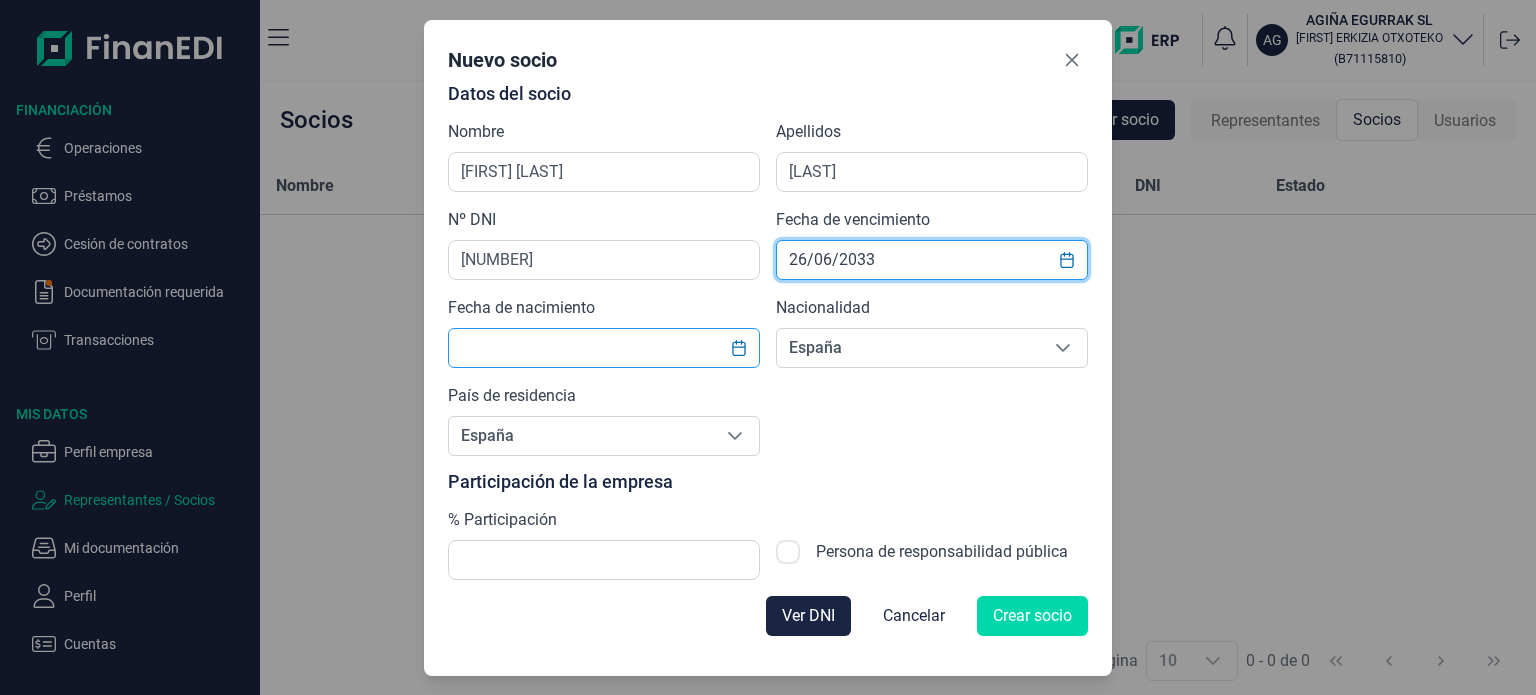type on "26/06/2033" 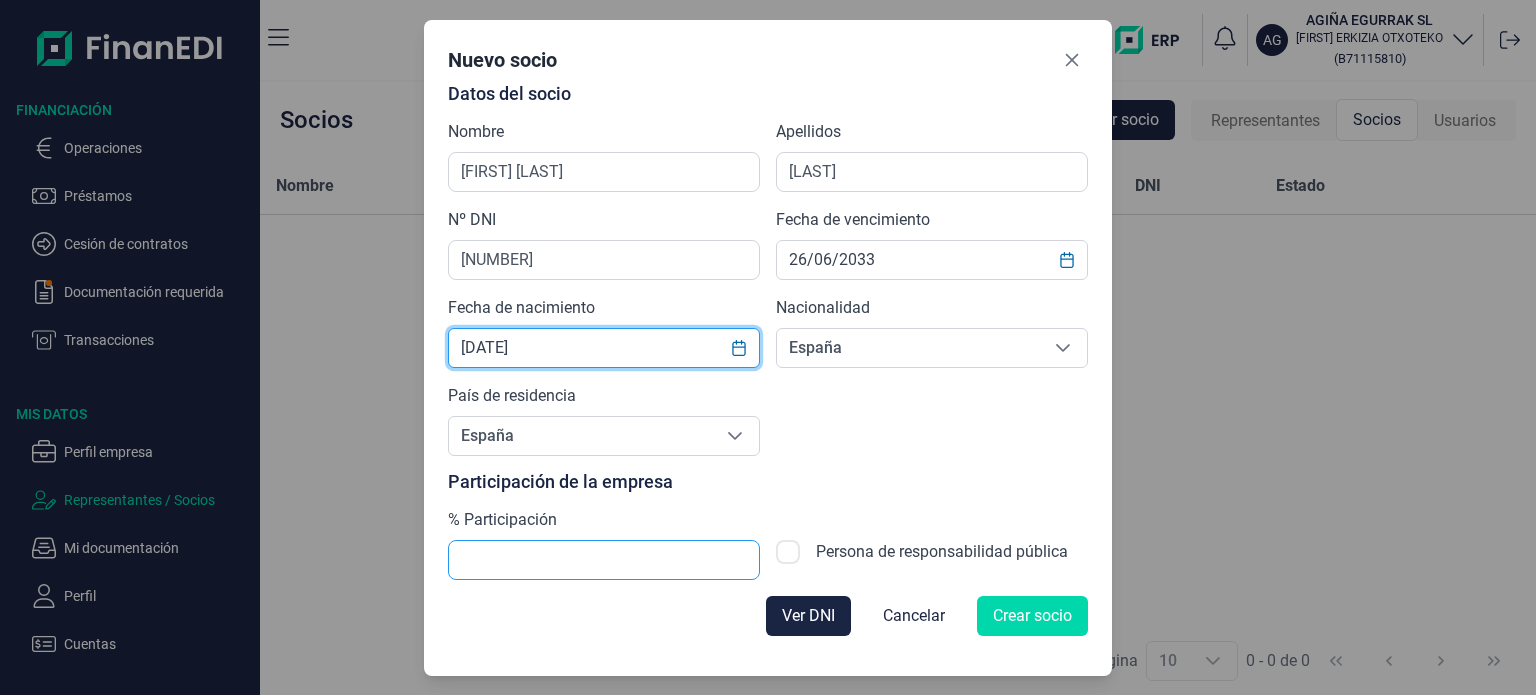 type on "[DATE]" 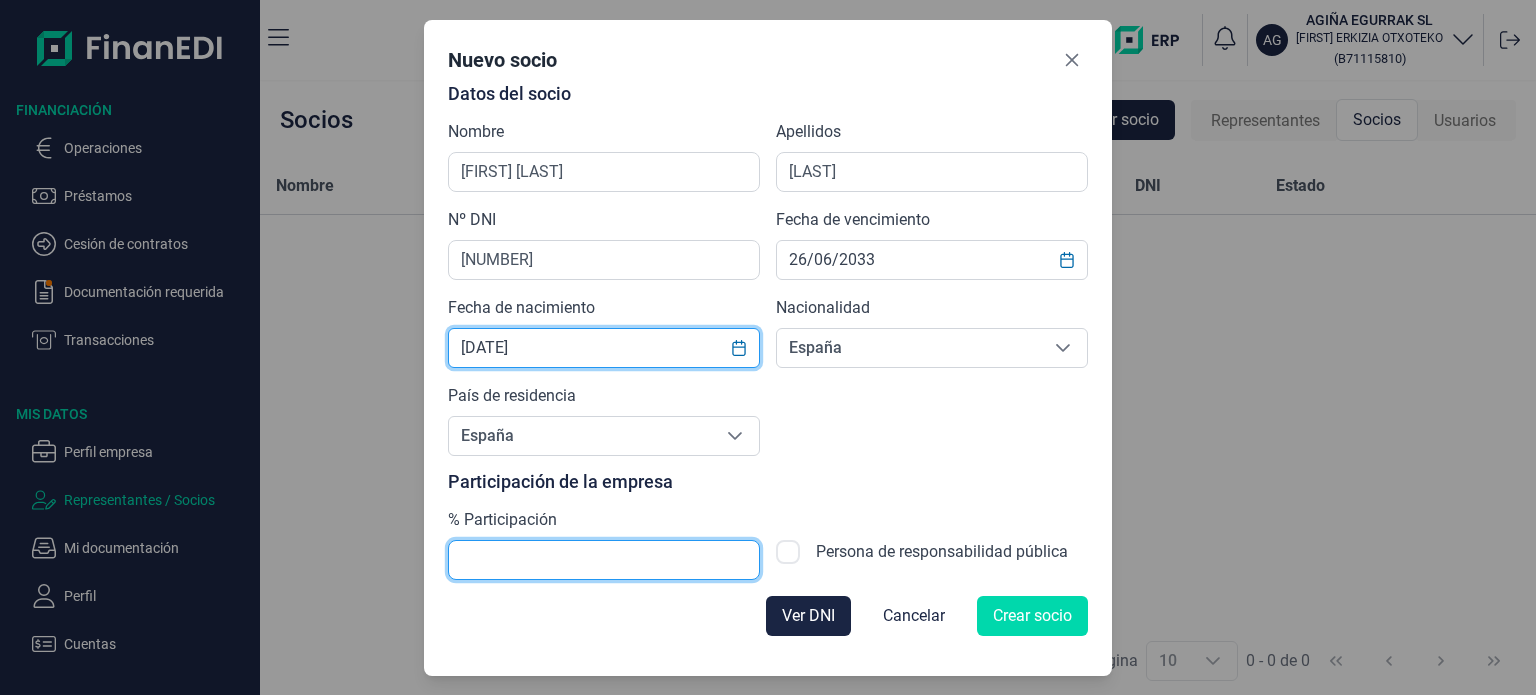 click at bounding box center [604, 560] 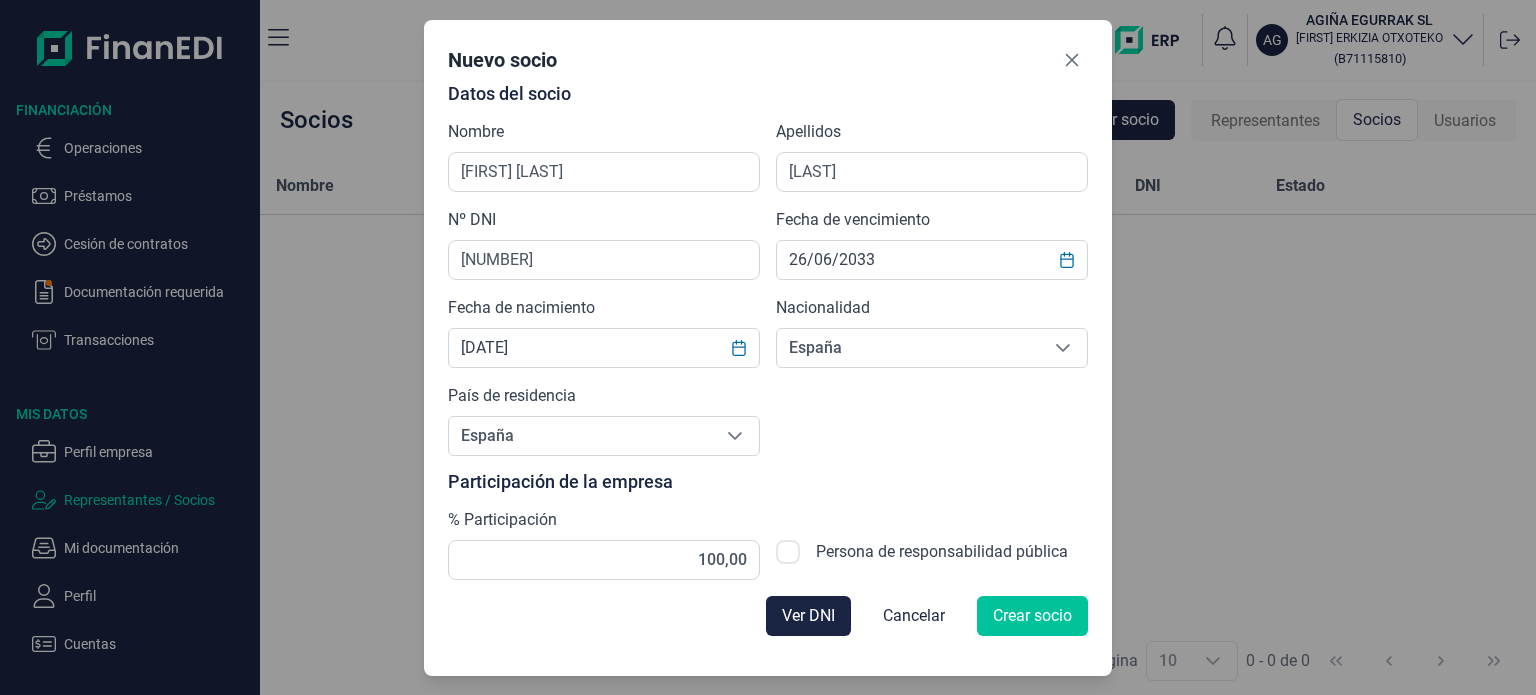 click on "Crear socio" at bounding box center [1032, 616] 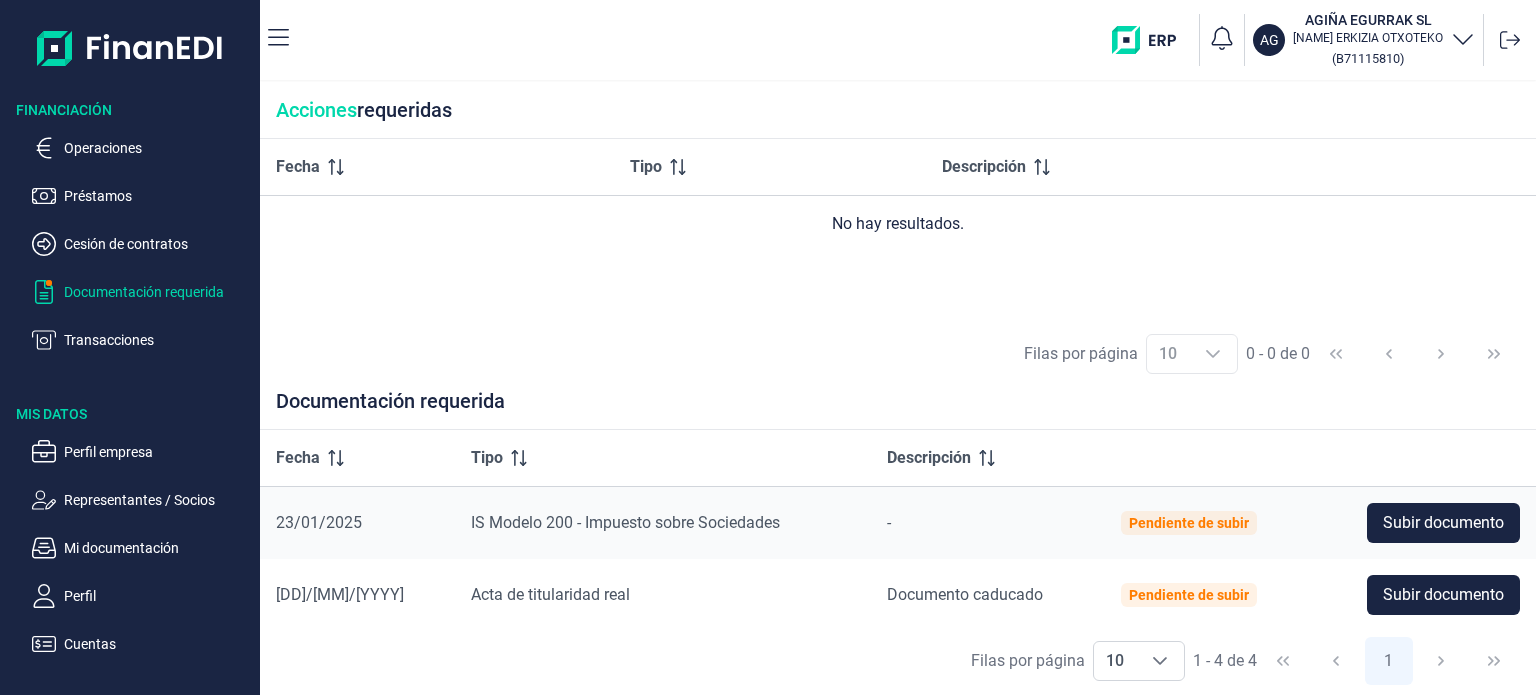 scroll, scrollTop: 0, scrollLeft: 0, axis: both 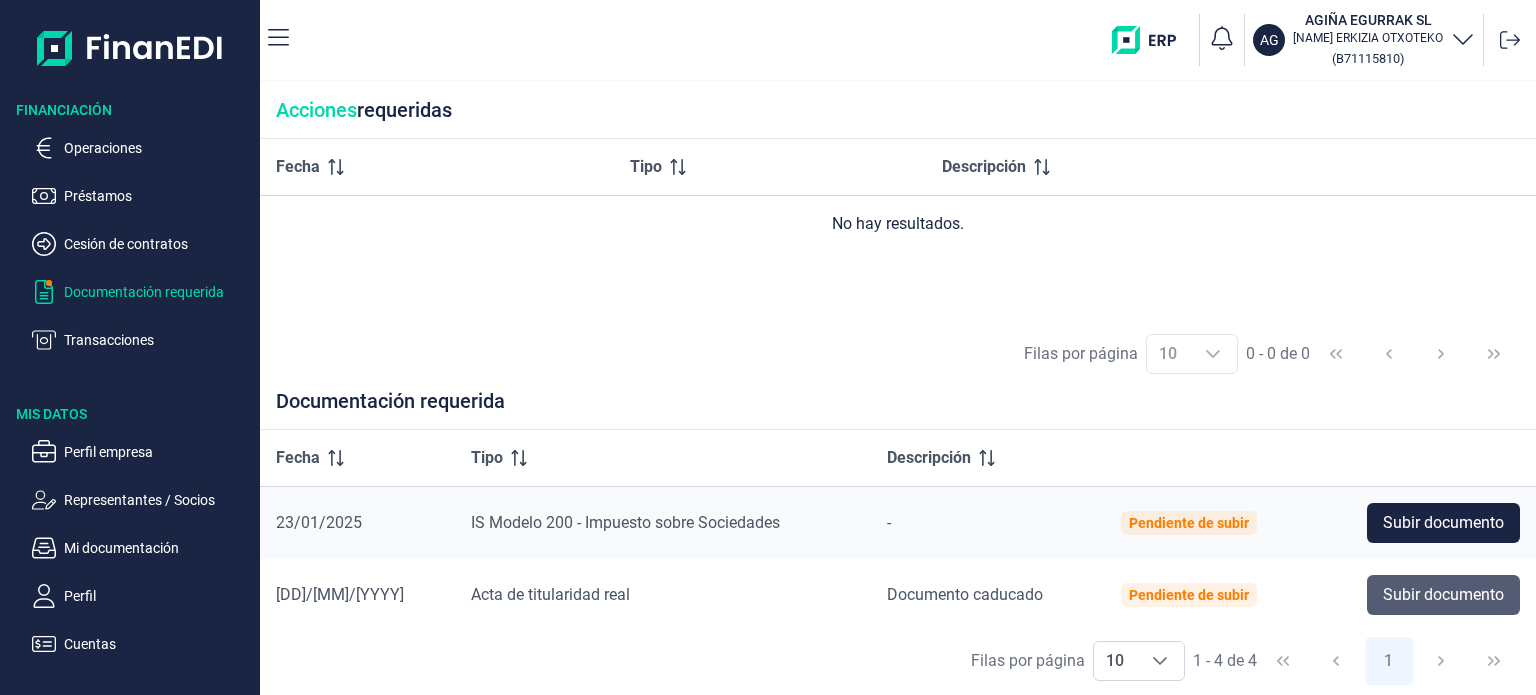 click on "Subir documento" at bounding box center (1443, 595) 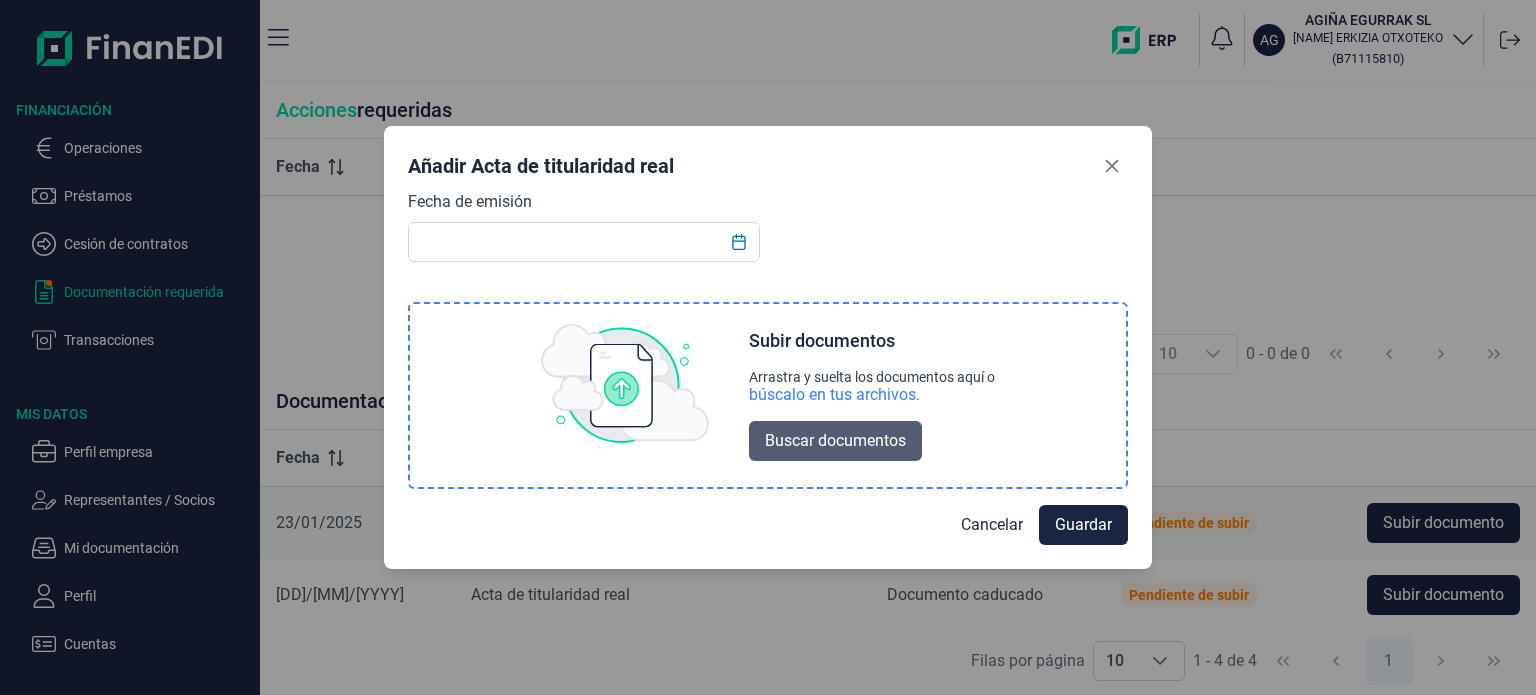 click on "Buscar documentos" at bounding box center (835, 441) 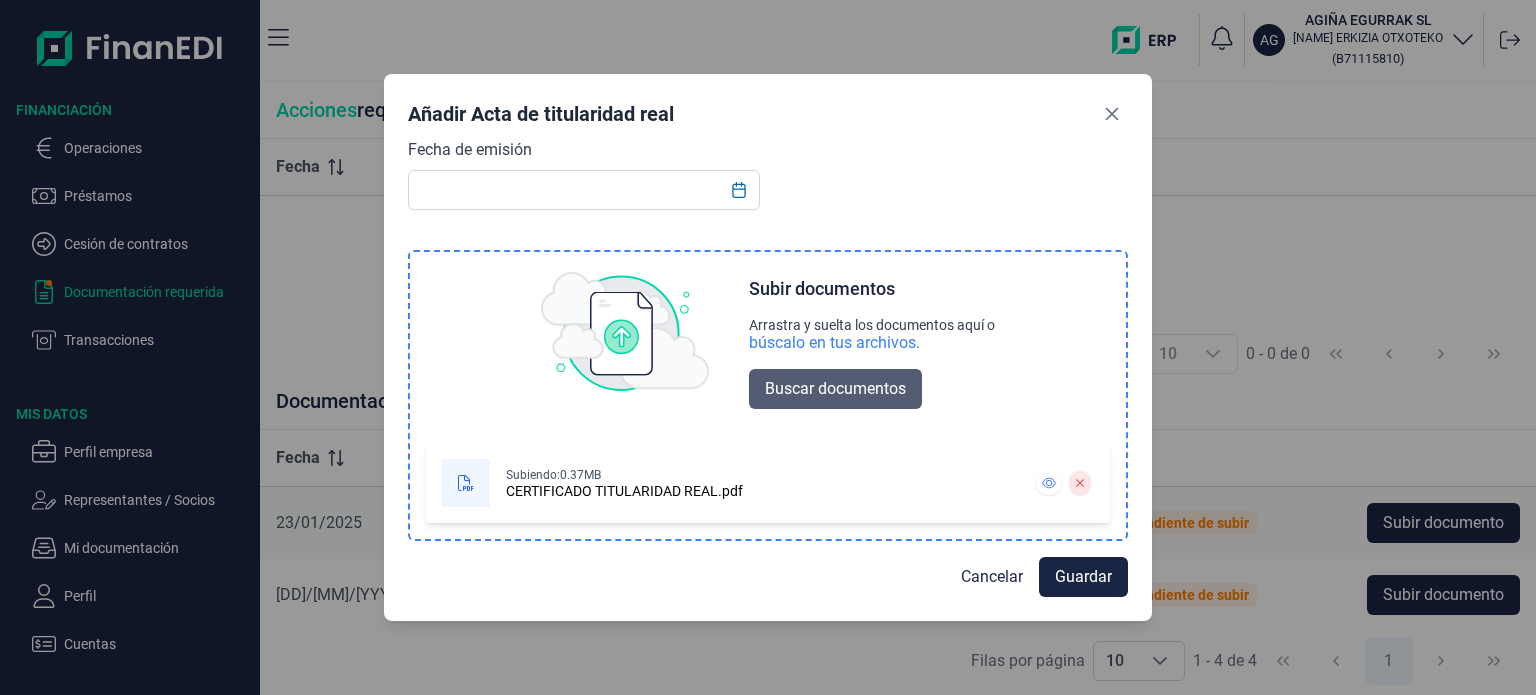 scroll, scrollTop: 0, scrollLeft: 0, axis: both 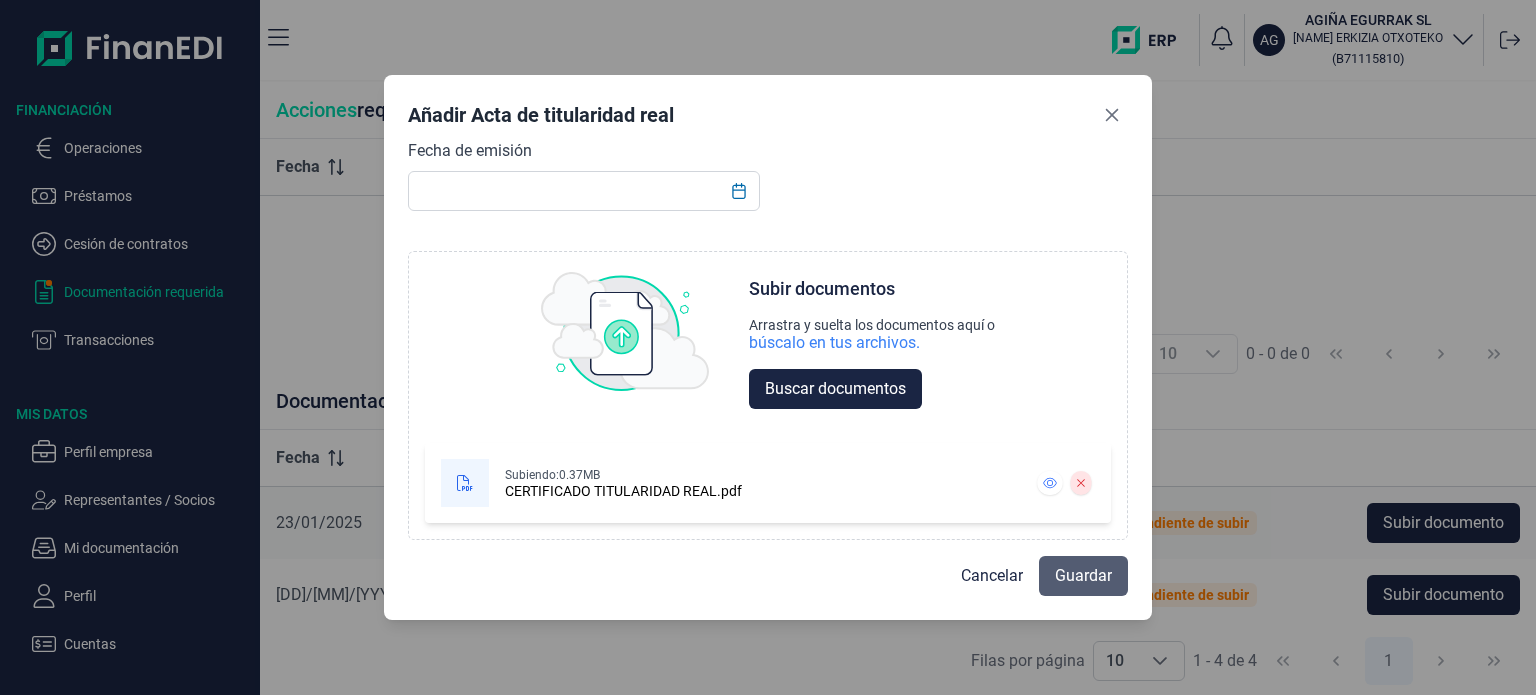 click on "Guardar" at bounding box center [1083, 576] 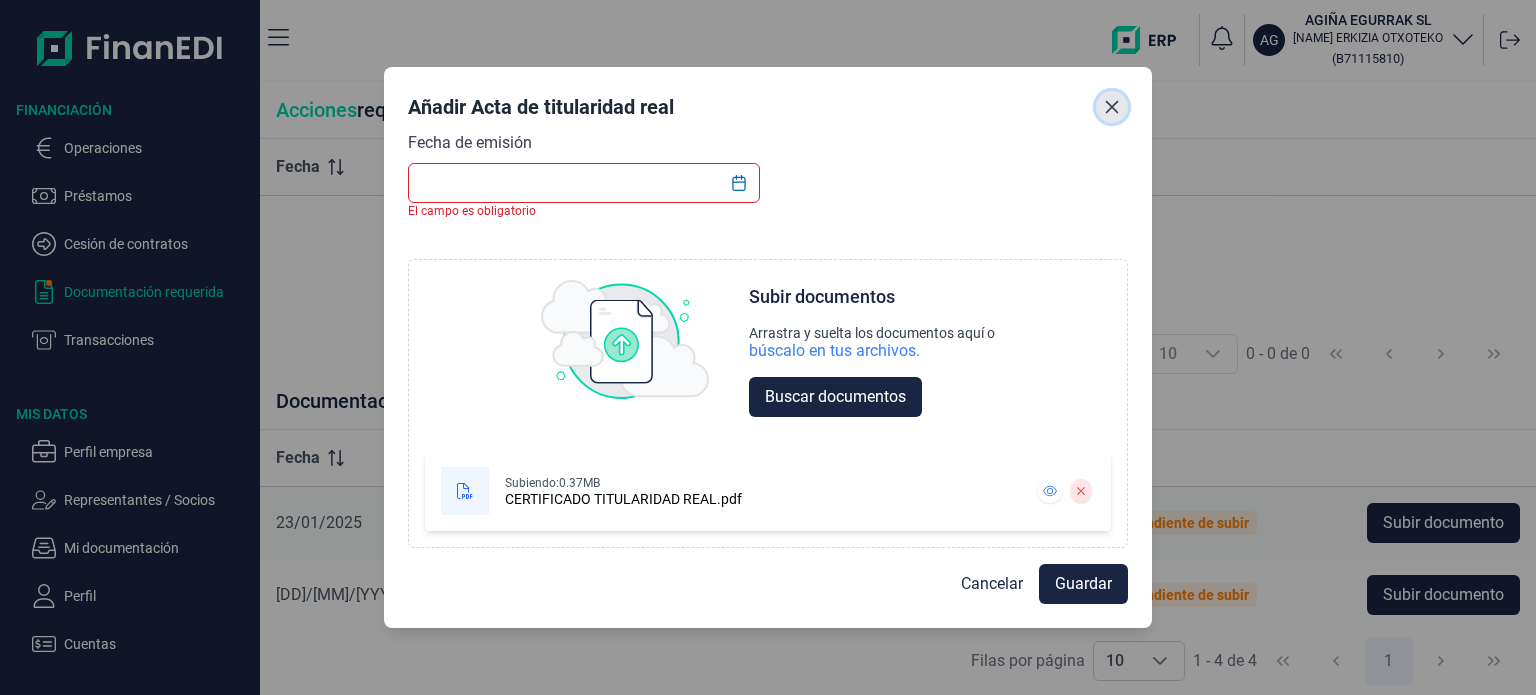 click at bounding box center [1112, 107] 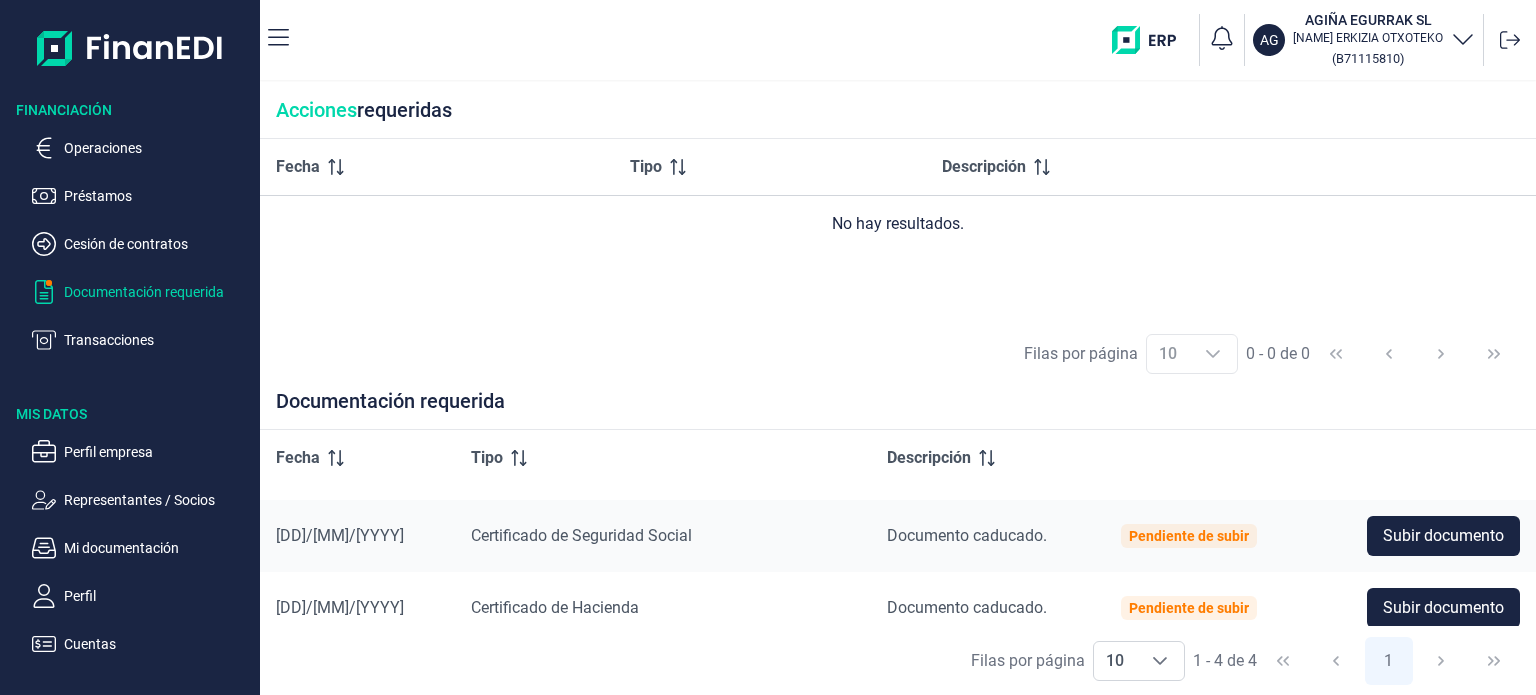 scroll, scrollTop: 147, scrollLeft: 0, axis: vertical 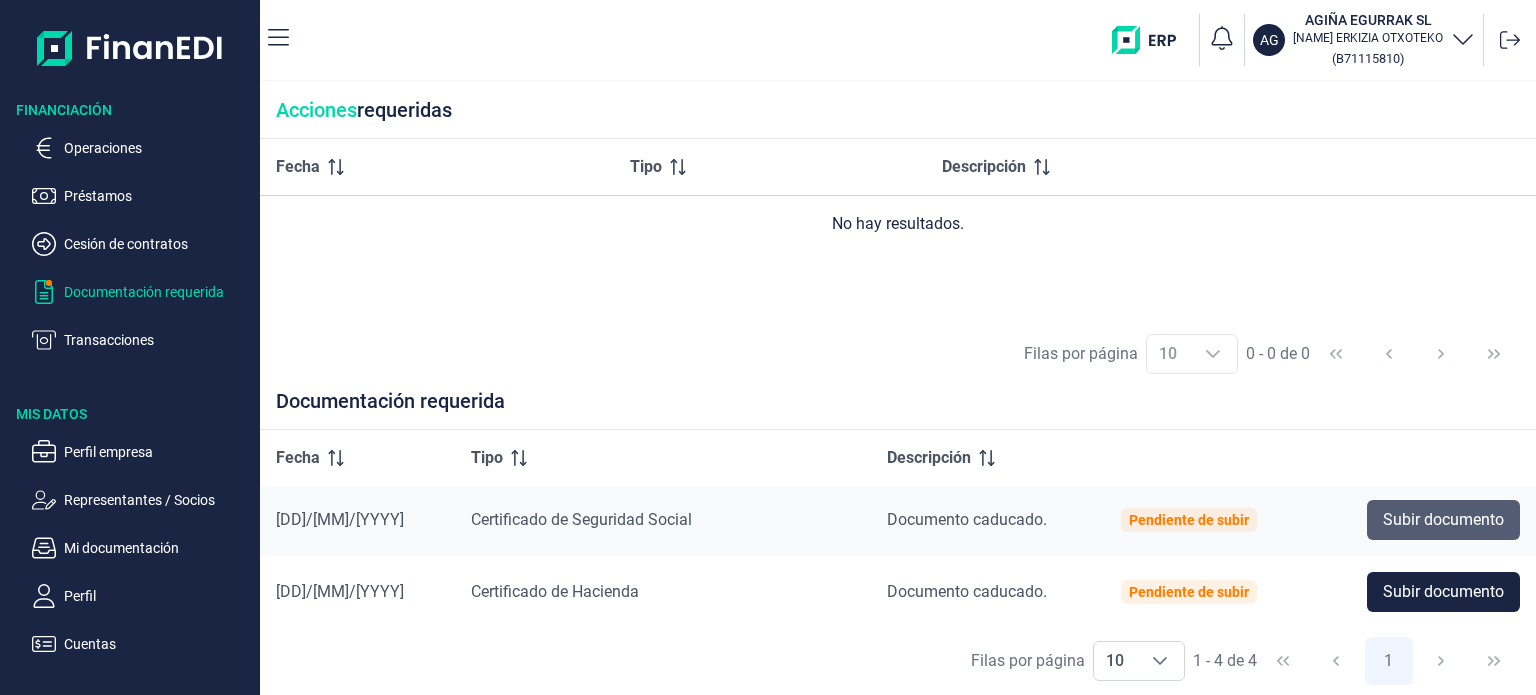 click on "Subir documento" at bounding box center (1443, 376) 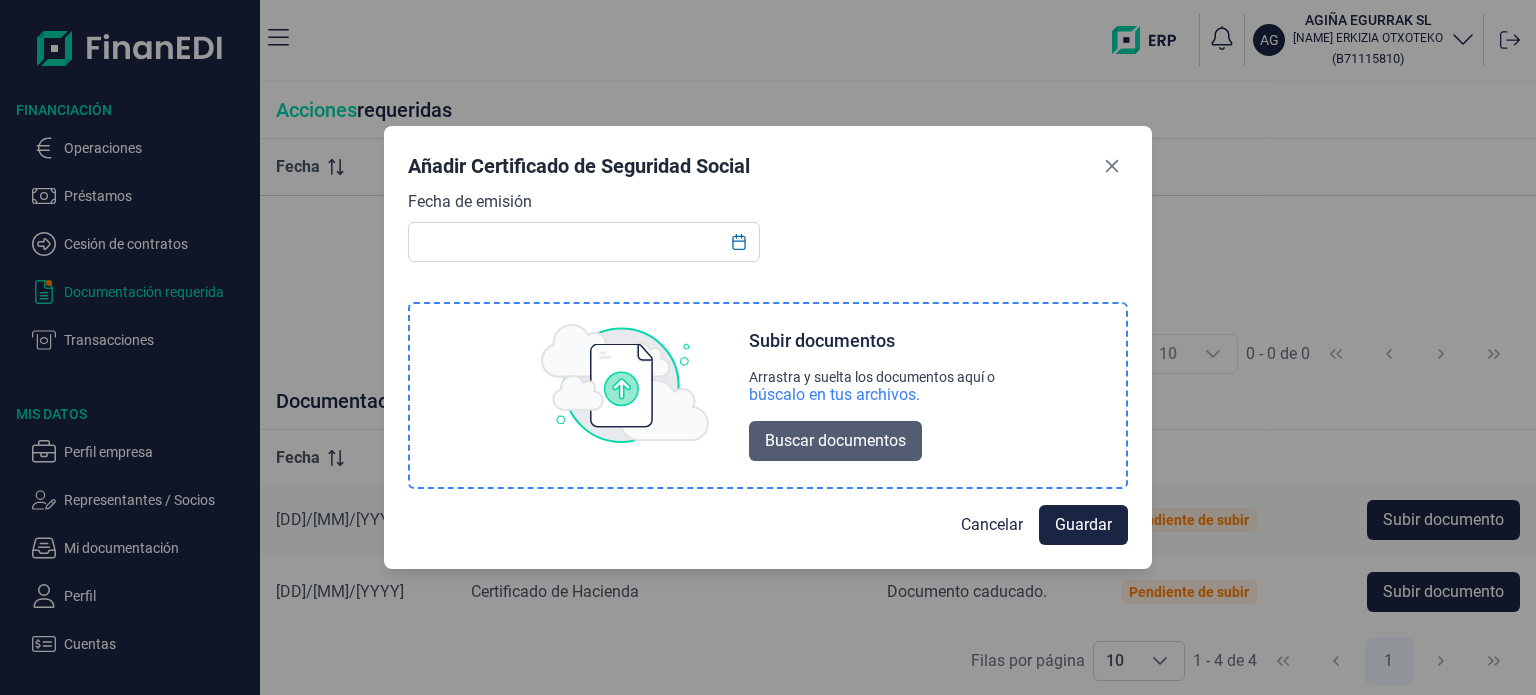 click on "Buscar documentos" at bounding box center [835, 441] 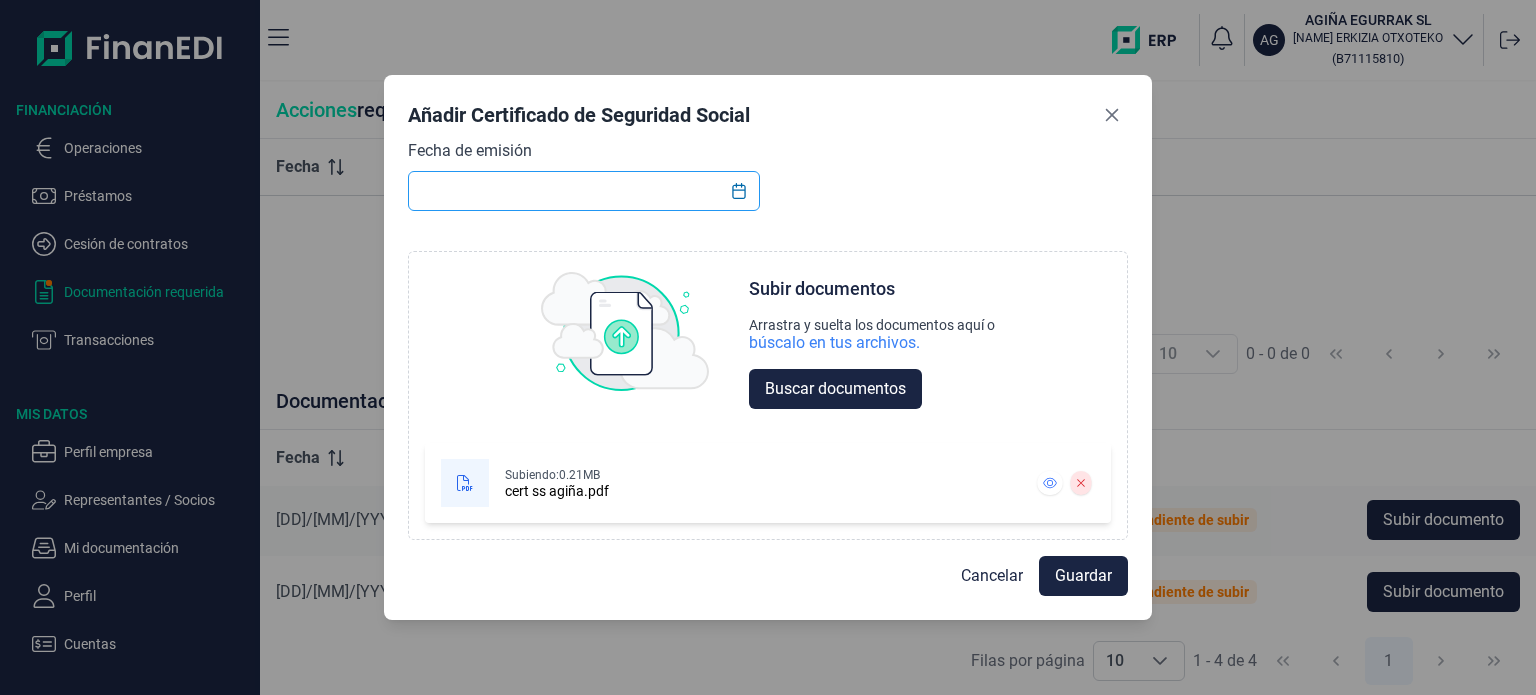 click at bounding box center (584, 191) 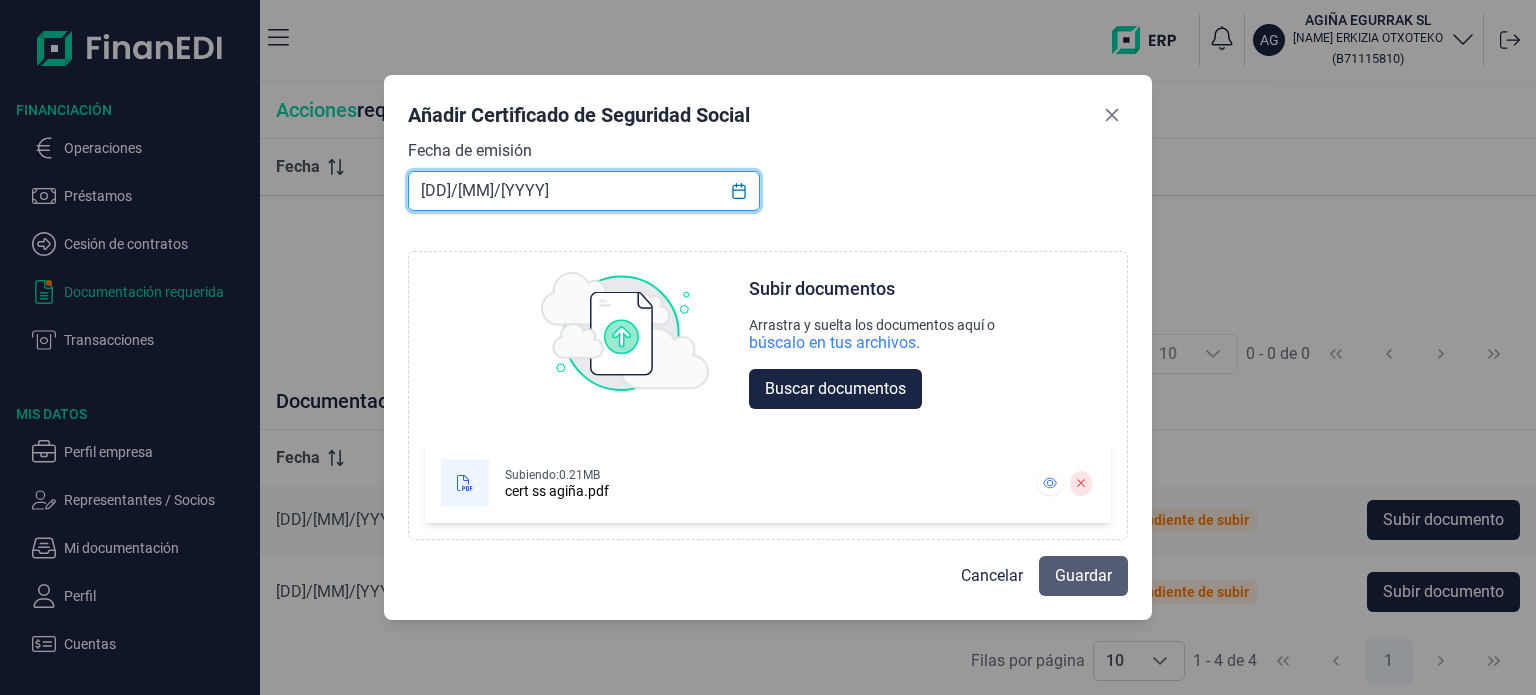 type on "24/06/2025" 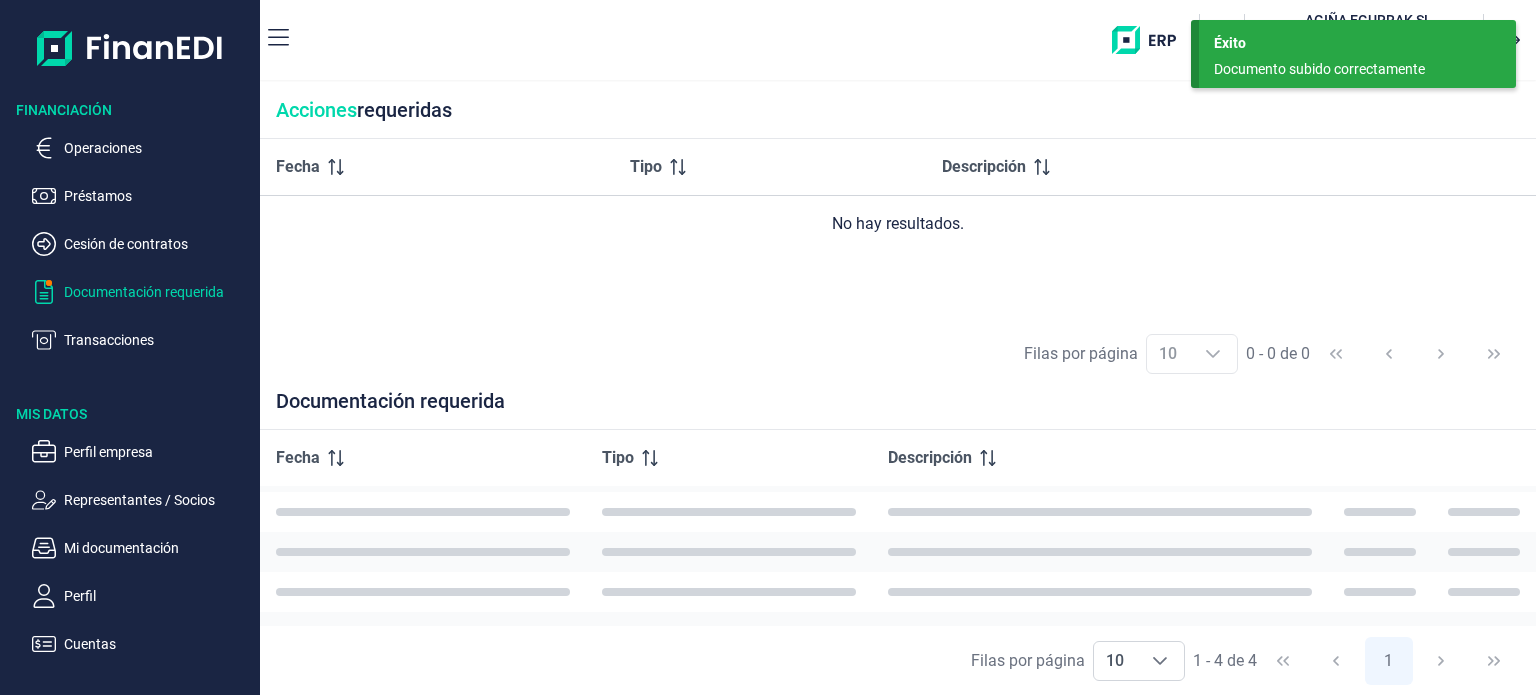 scroll, scrollTop: 75, scrollLeft: 0, axis: vertical 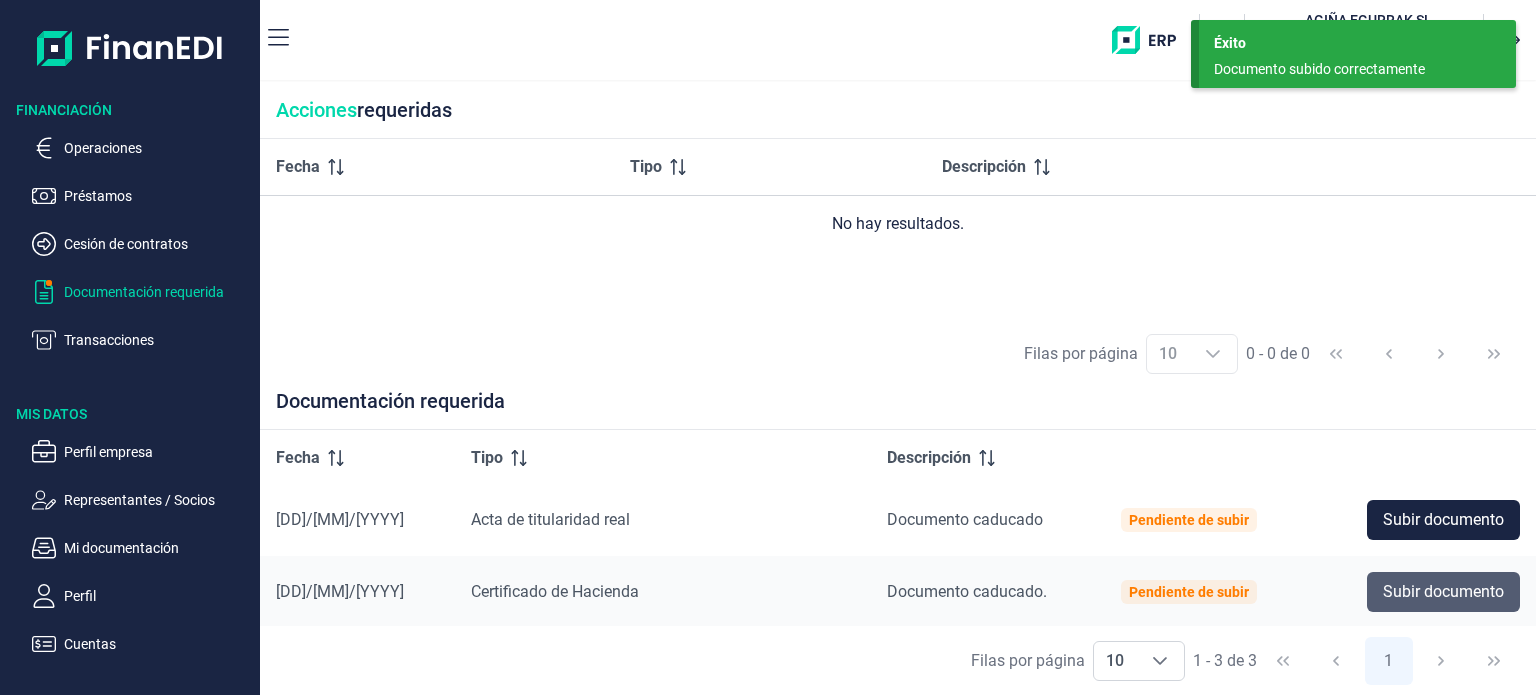 click on "Subir documento" at bounding box center [1443, 448] 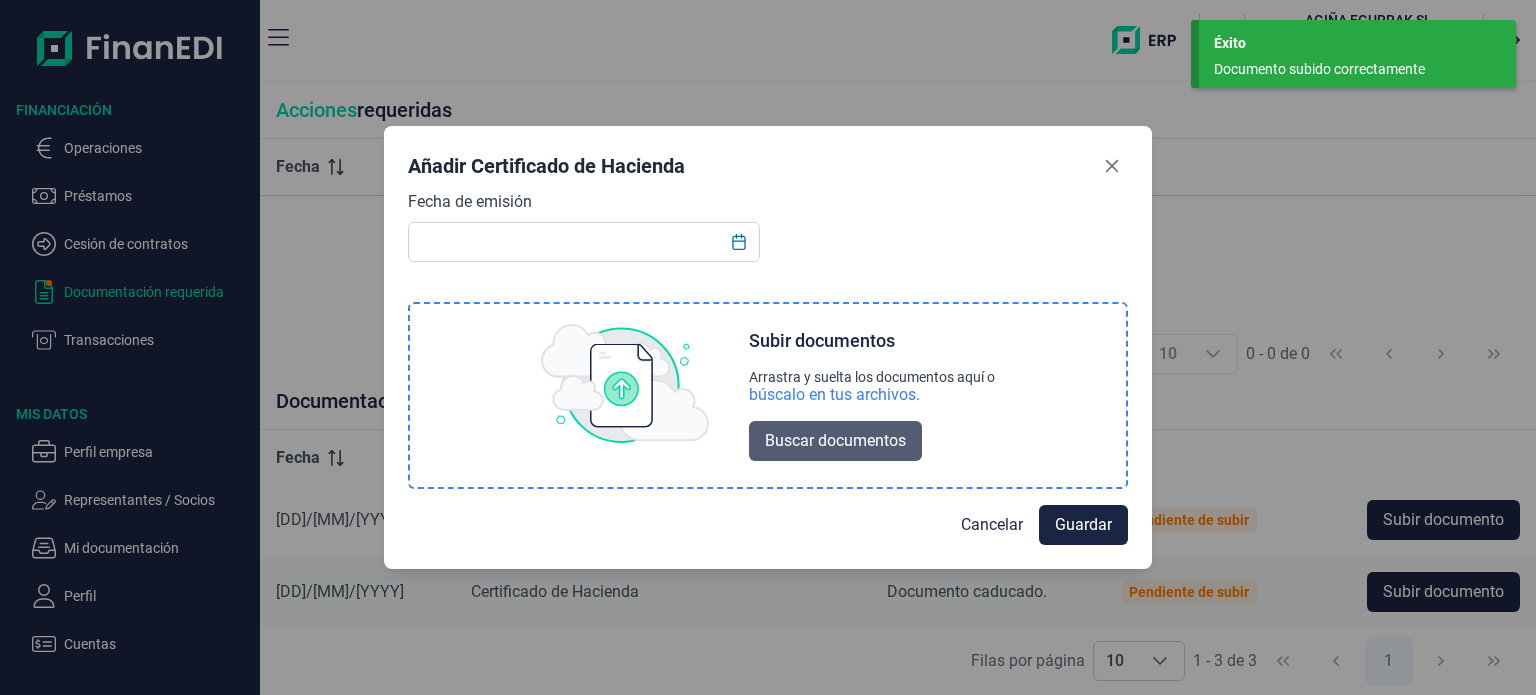 click on "Buscar documentos" at bounding box center [835, 441] 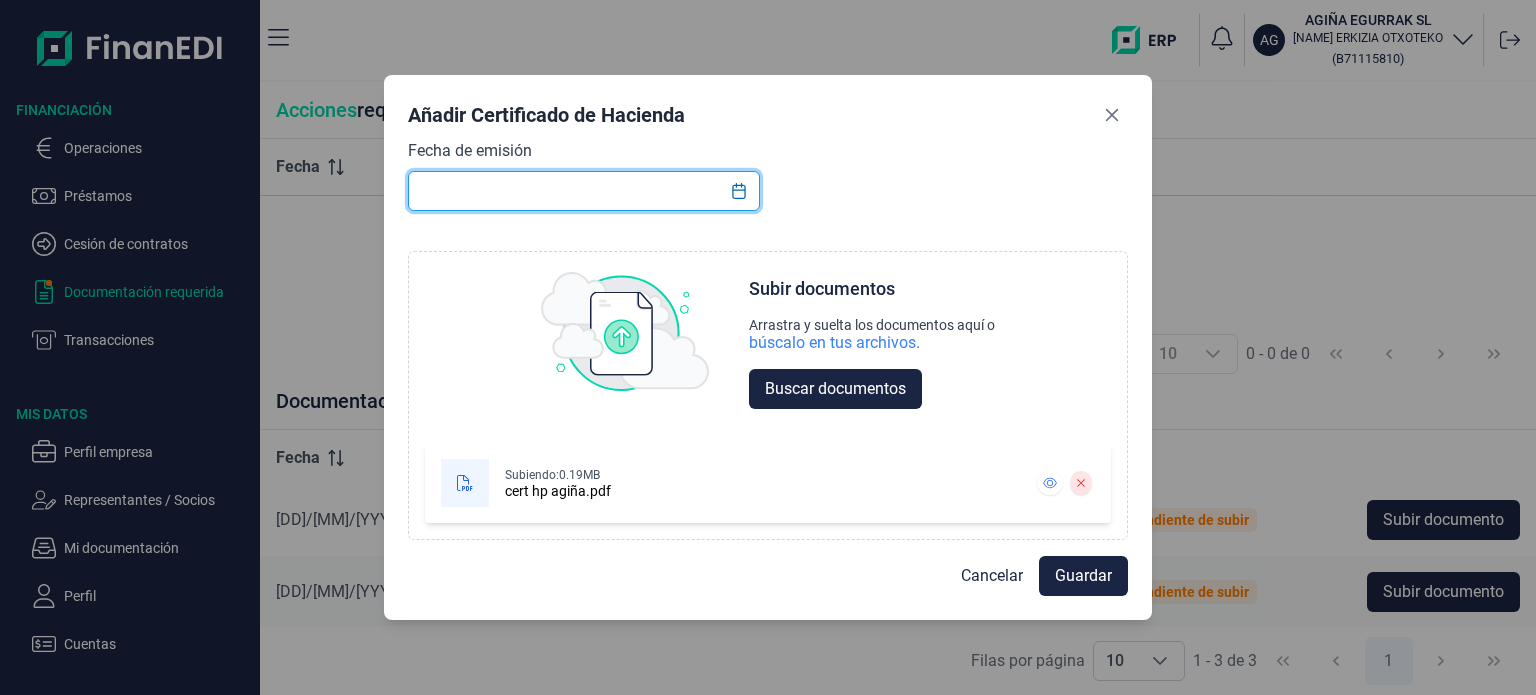 click at bounding box center [584, 191] 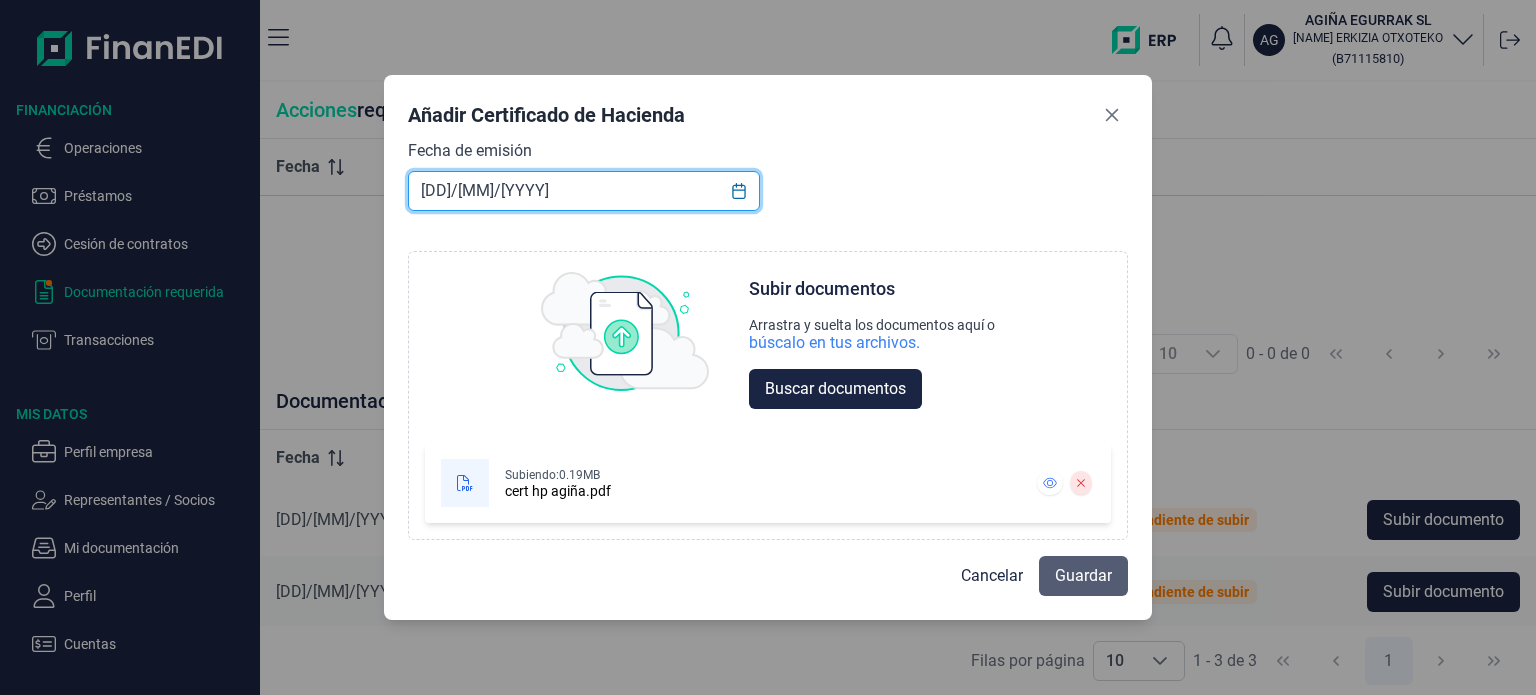 type on "24/06/2025" 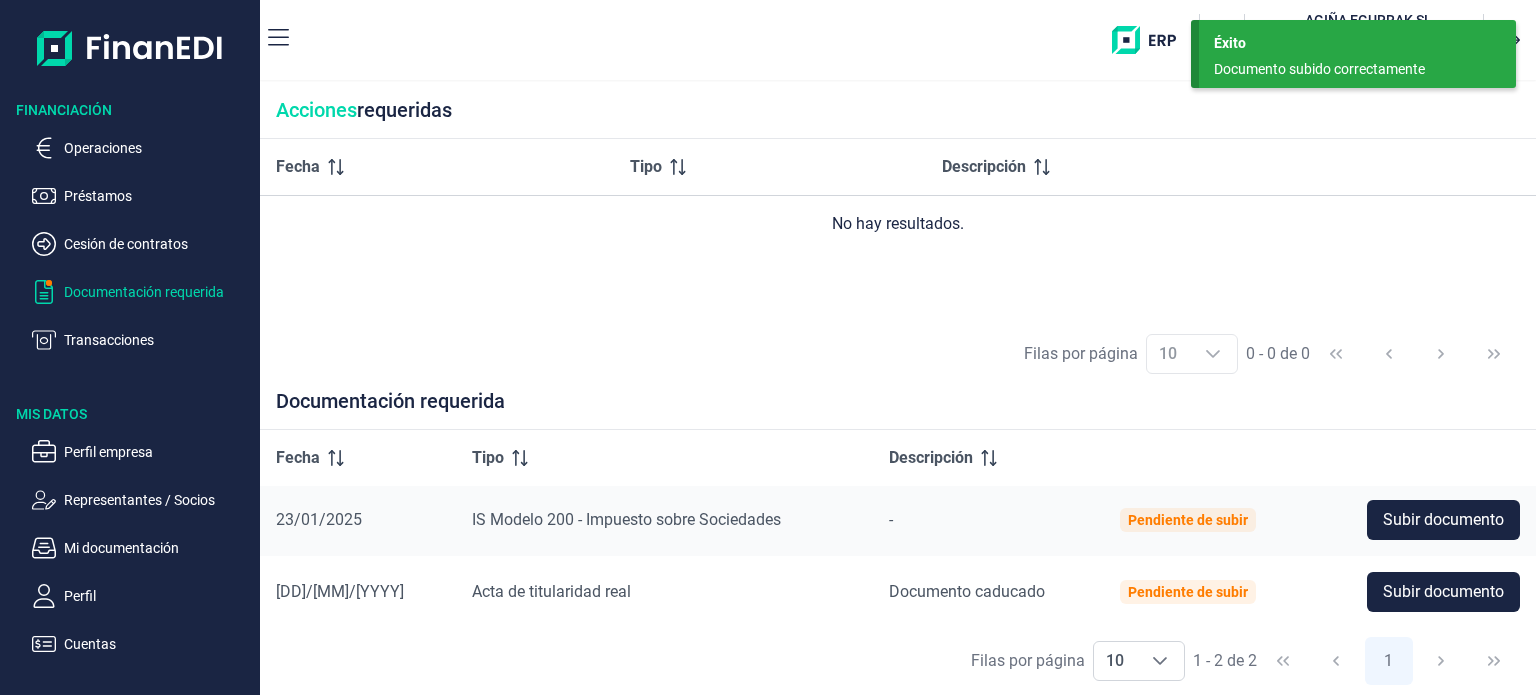 scroll, scrollTop: 0, scrollLeft: 0, axis: both 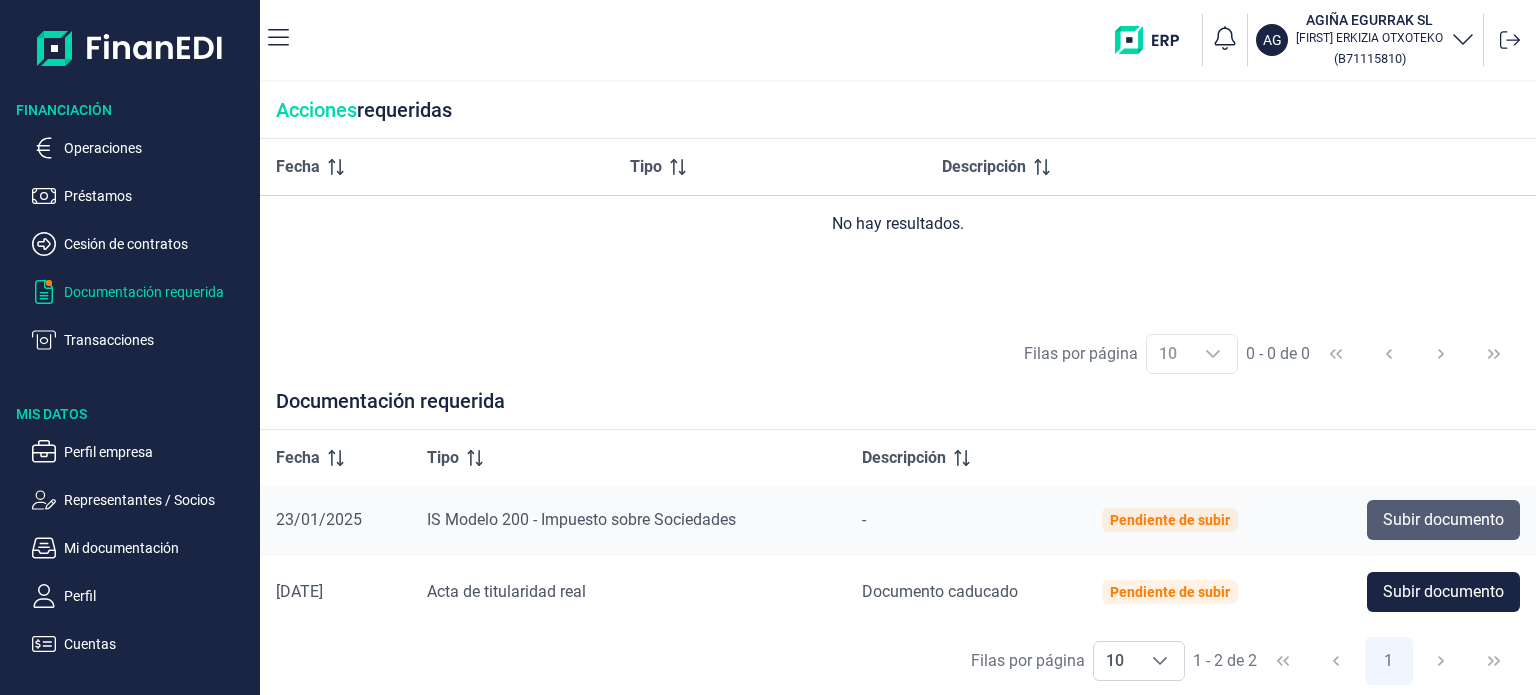 click on "Subir documento" at bounding box center [1443, 520] 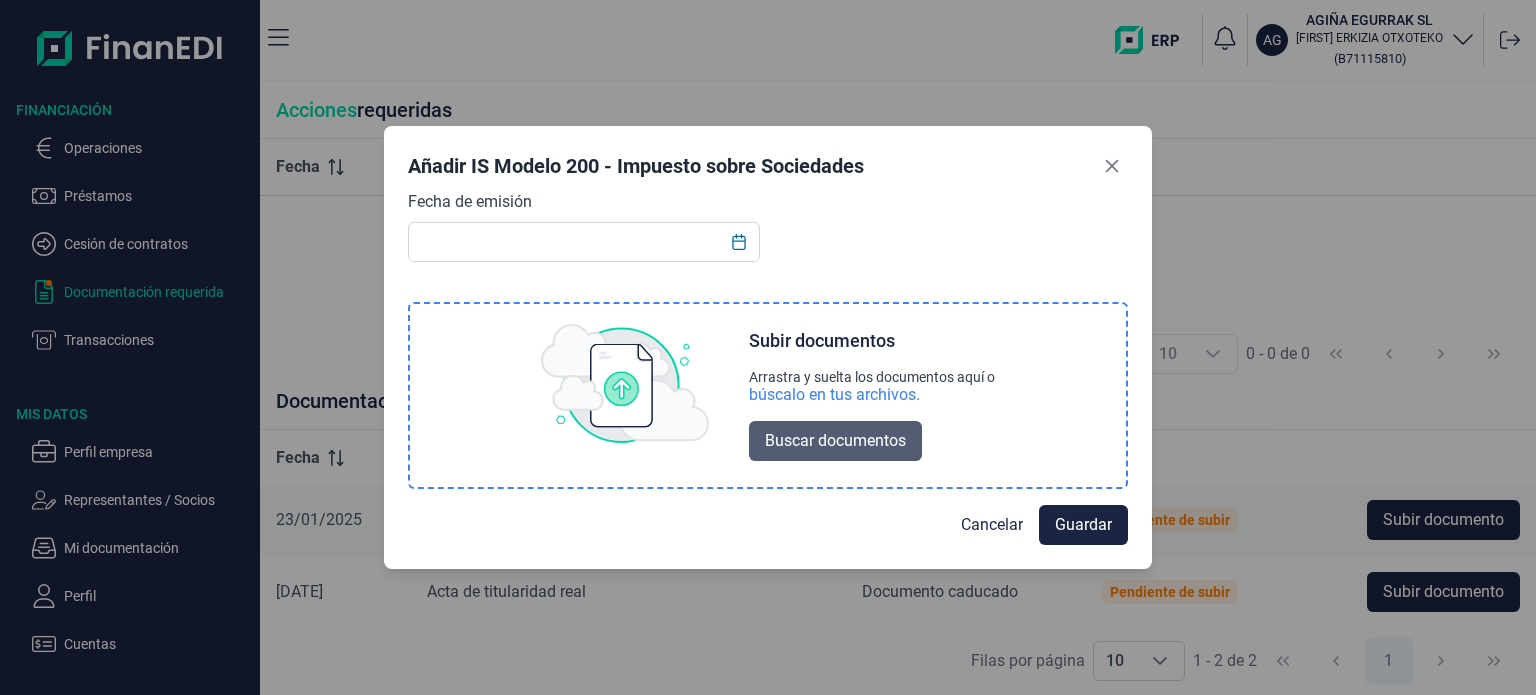 click on "Buscar documentos" at bounding box center (835, 441) 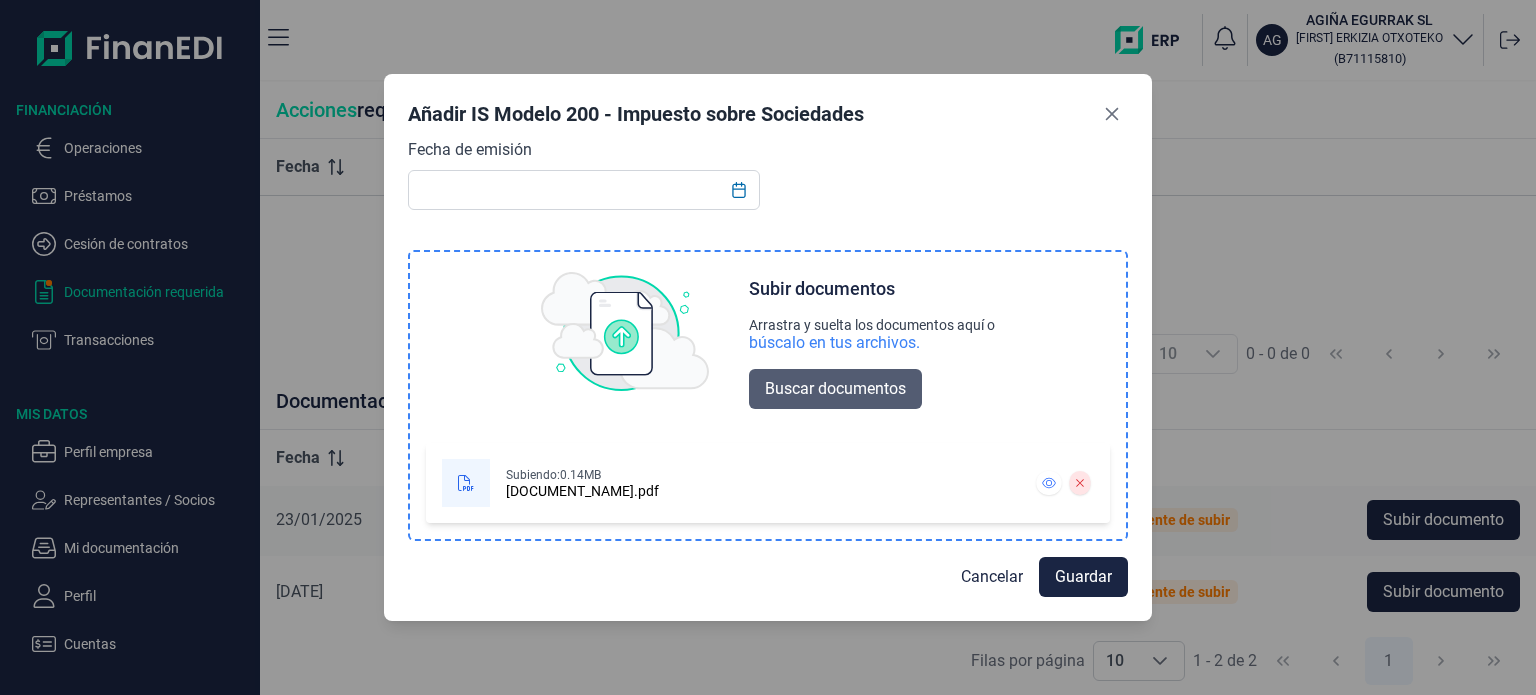 scroll, scrollTop: 0, scrollLeft: 0, axis: both 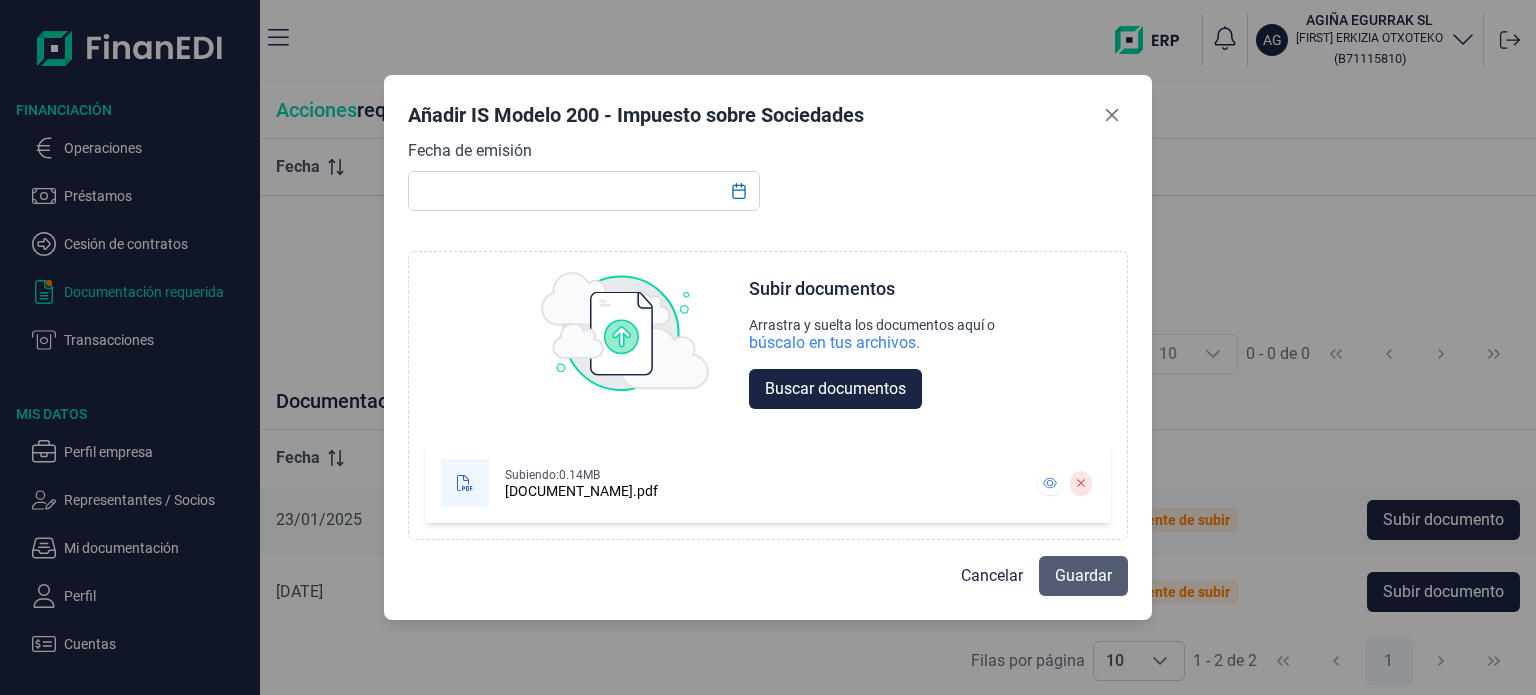 click on "Guardar" at bounding box center [1083, 576] 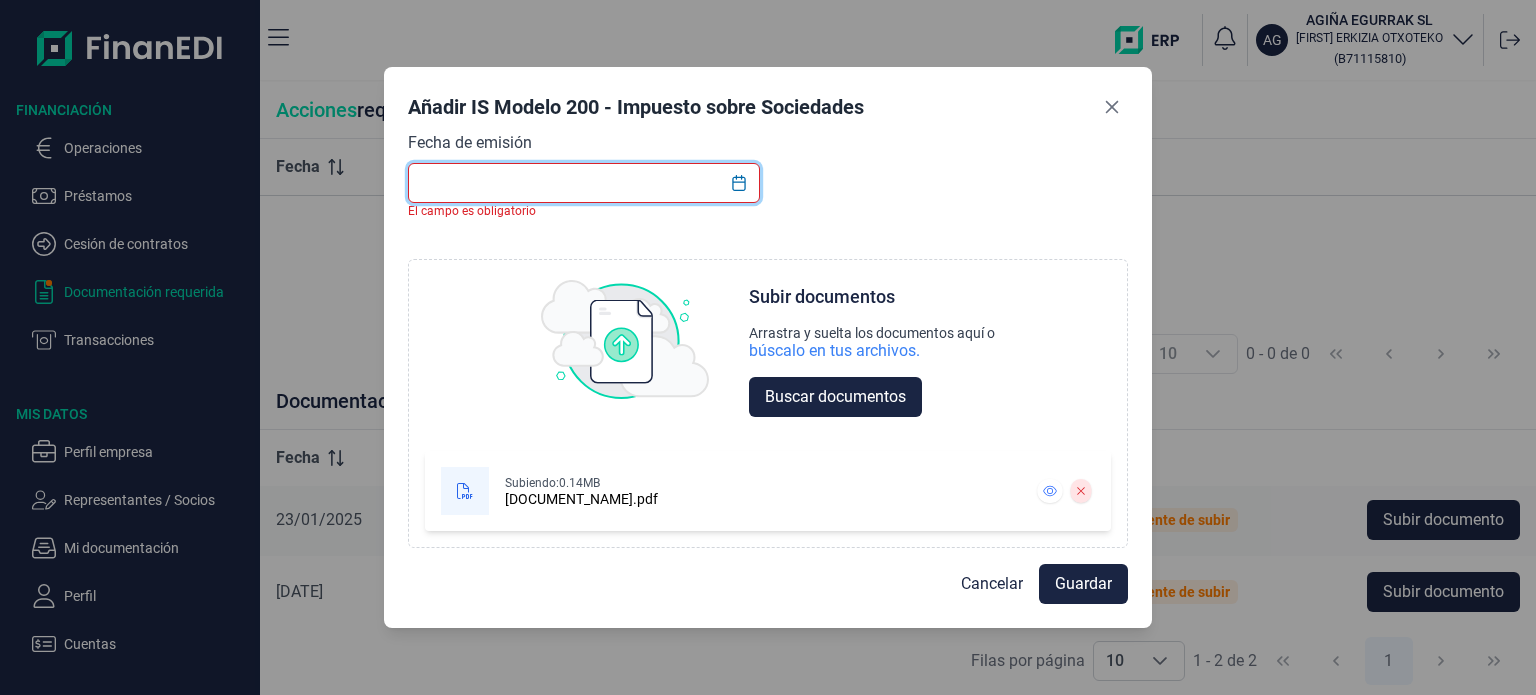 click at bounding box center (584, 183) 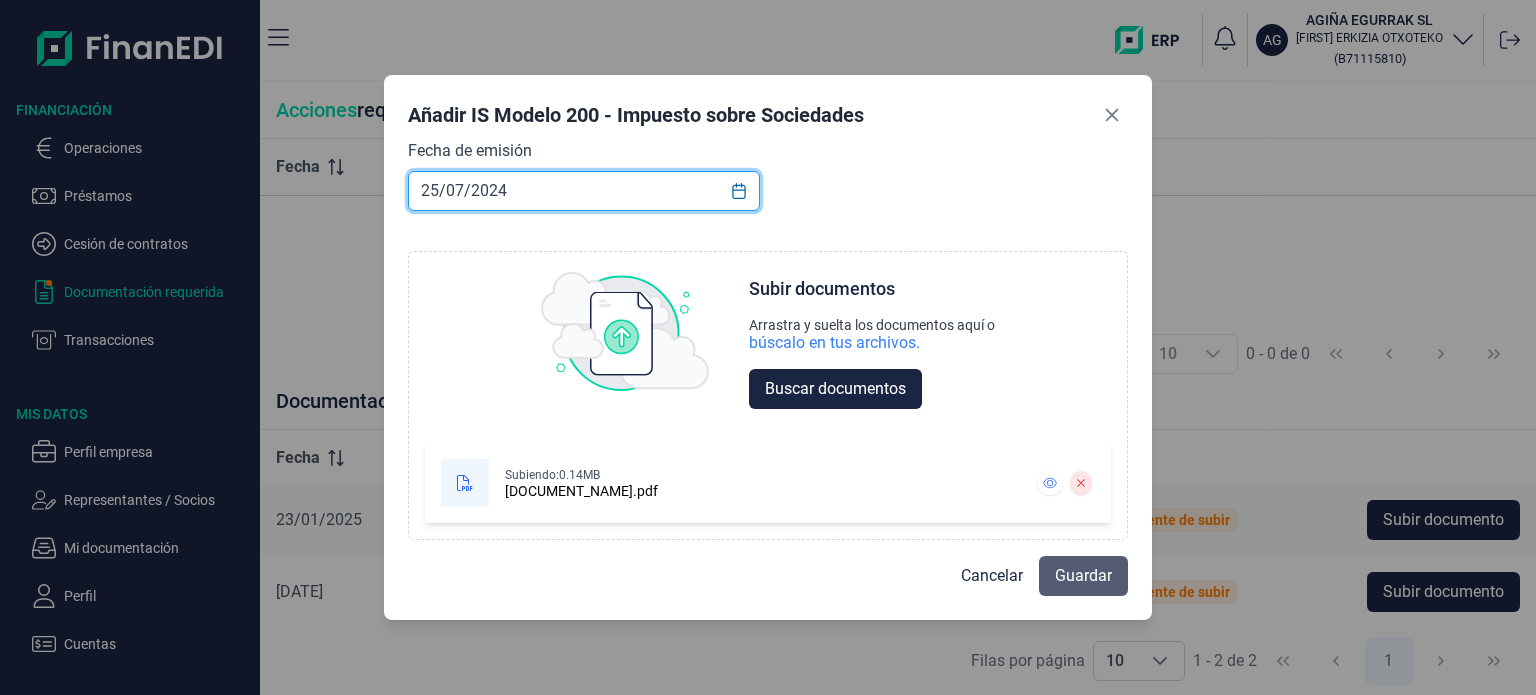 type on "25/07/2024" 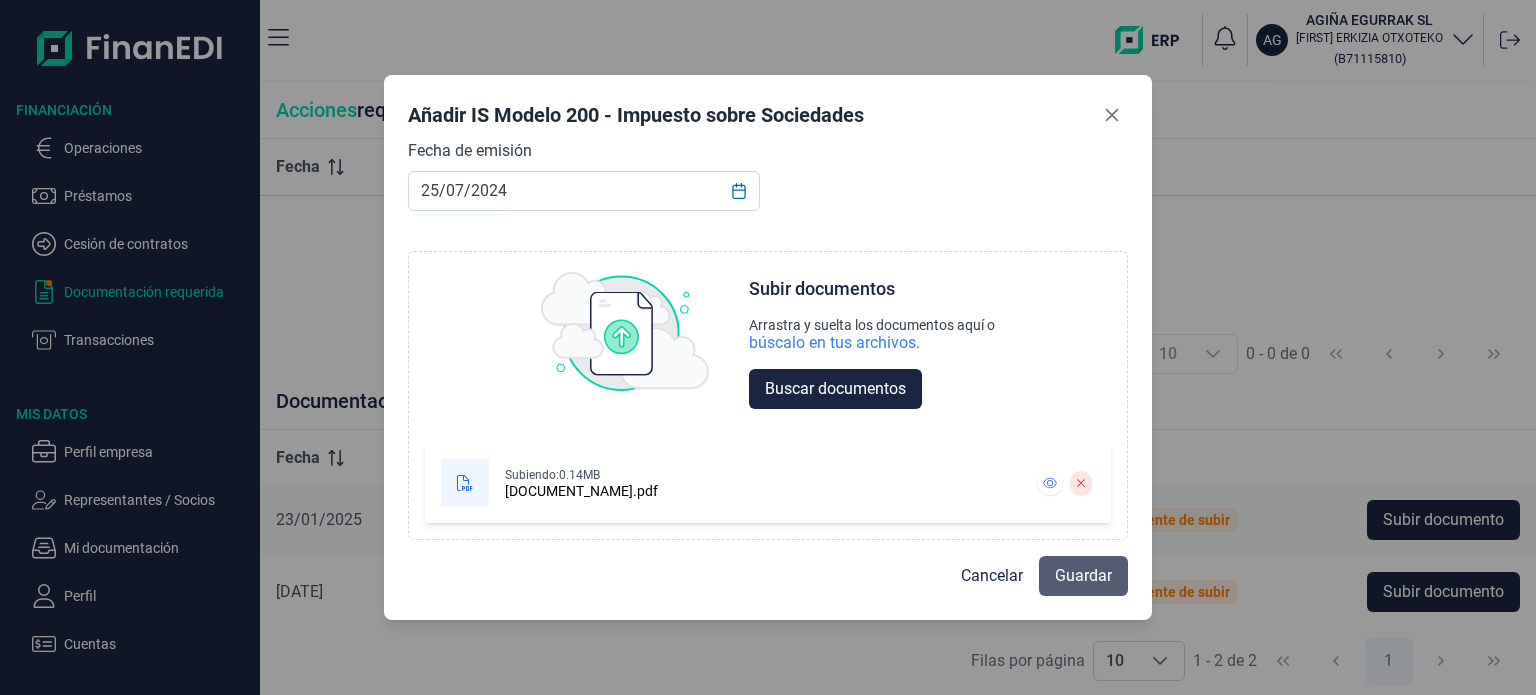 click on "Guardar" at bounding box center (1083, 576) 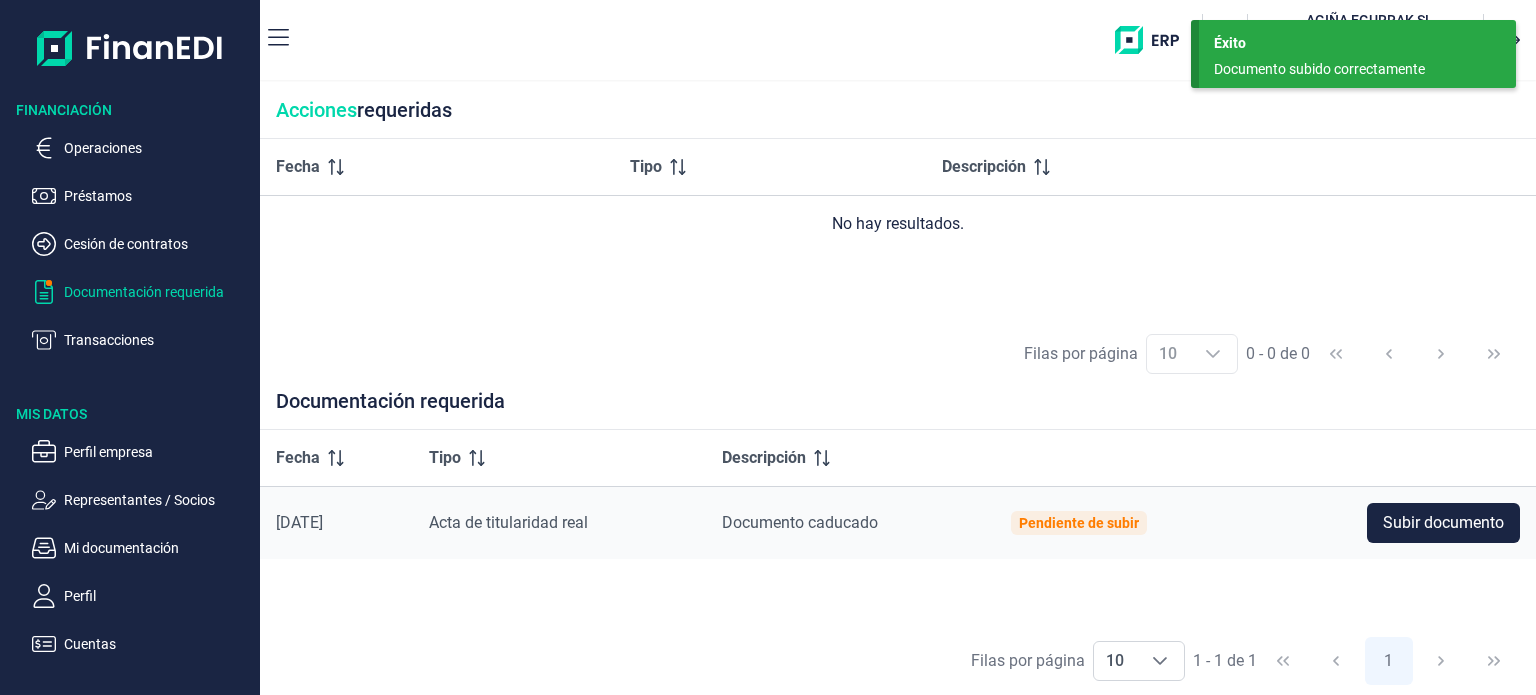 scroll, scrollTop: 0, scrollLeft: 0, axis: both 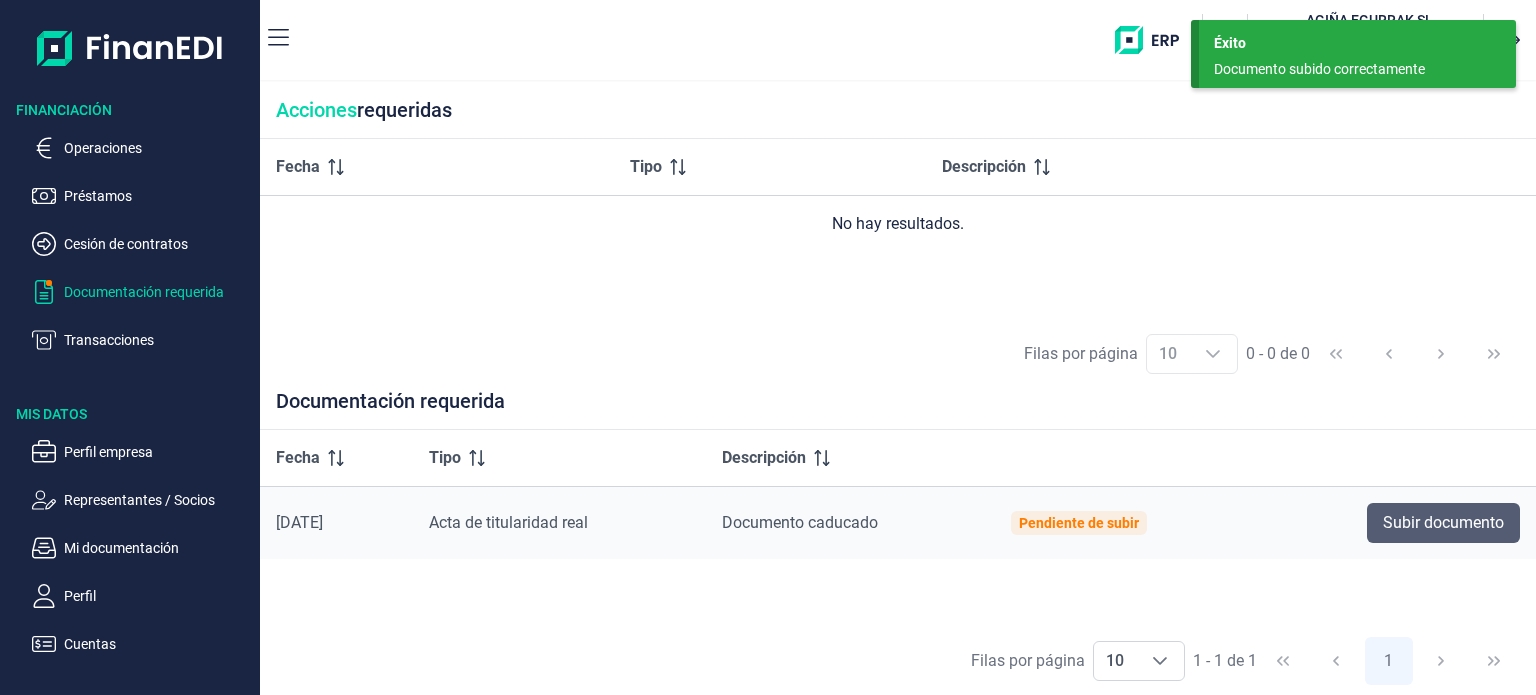 click on "Subir documento" at bounding box center [1443, 523] 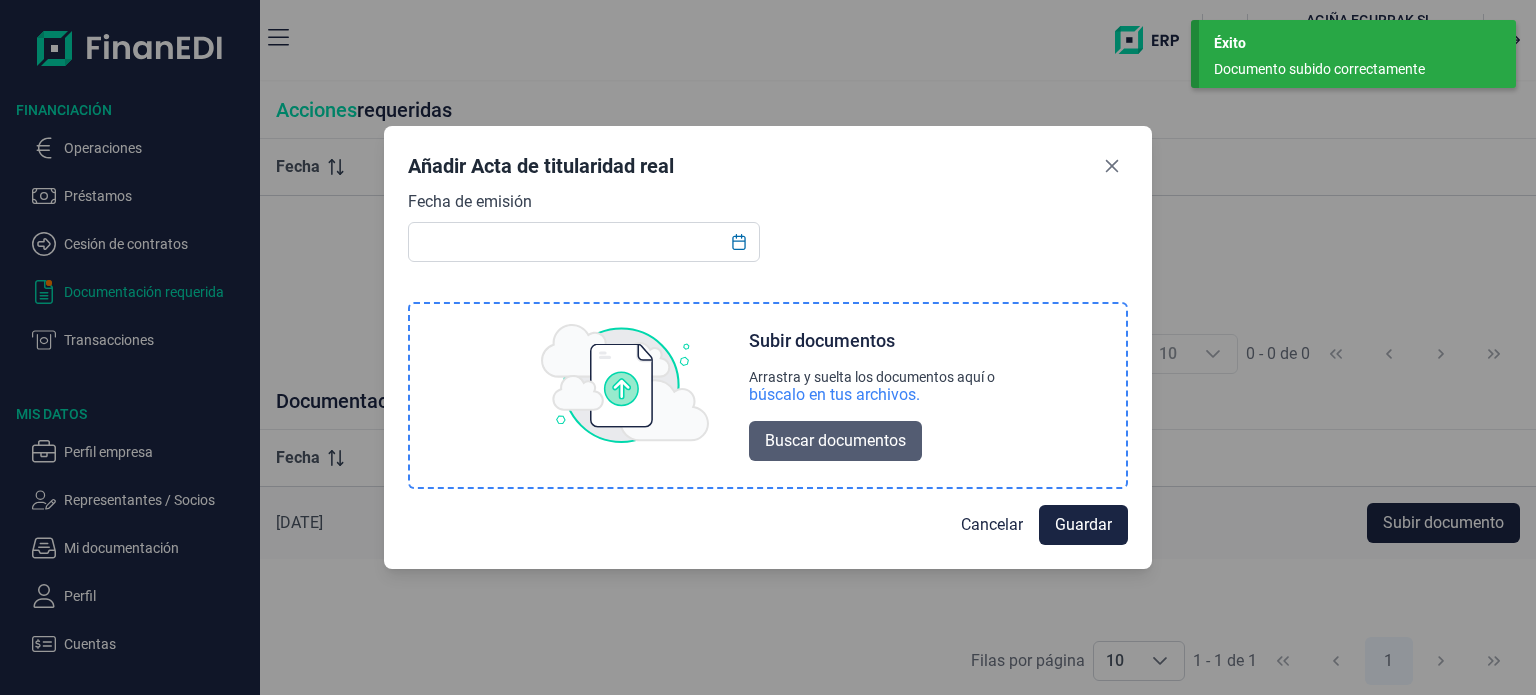 click on "Buscar documentos" at bounding box center [835, 441] 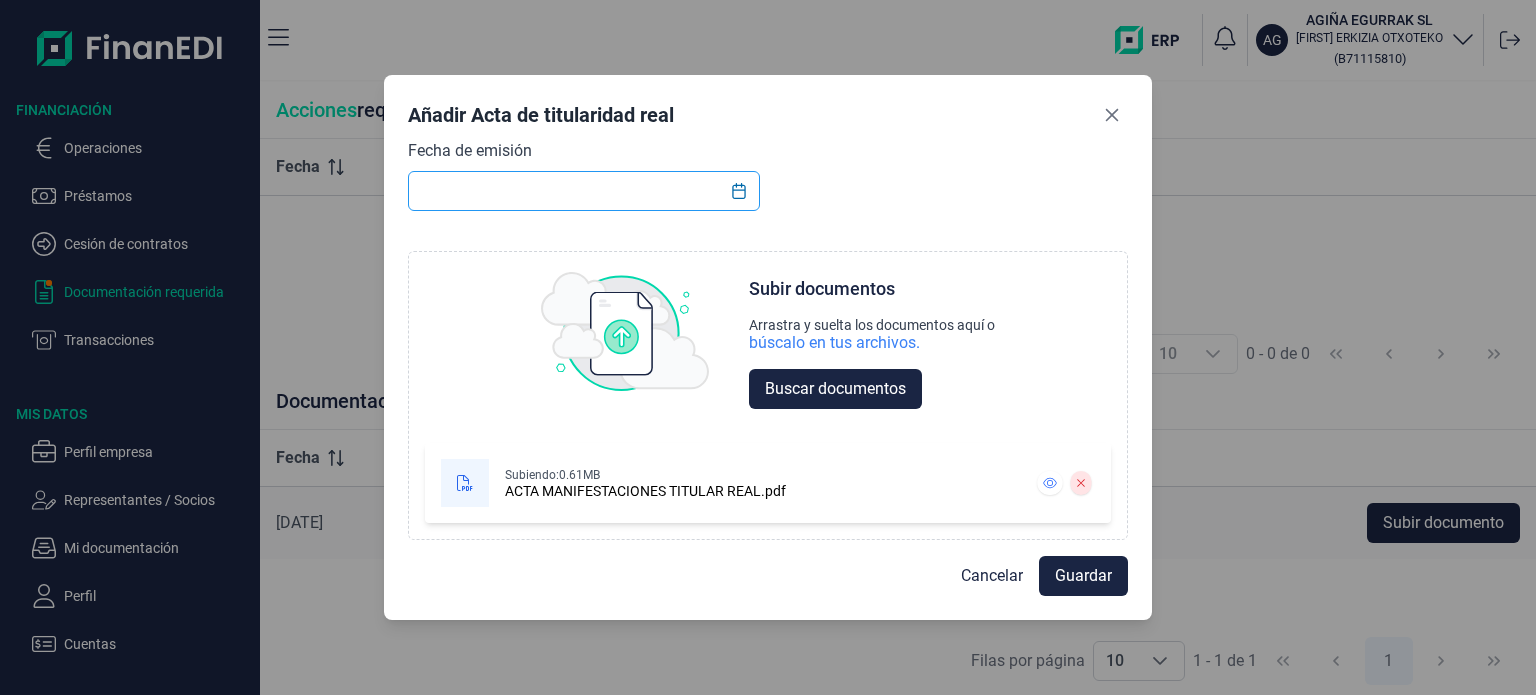 click at bounding box center (584, 191) 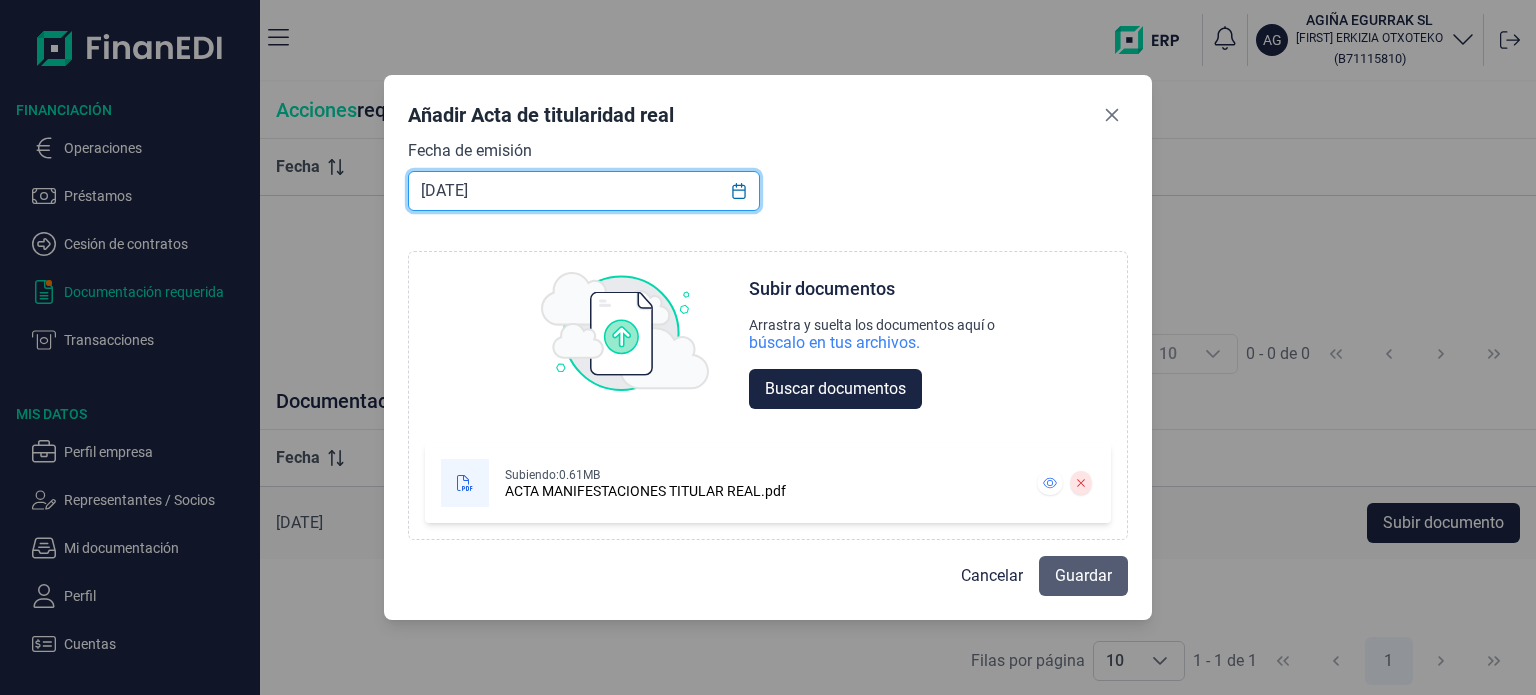 type on "10/12/2012" 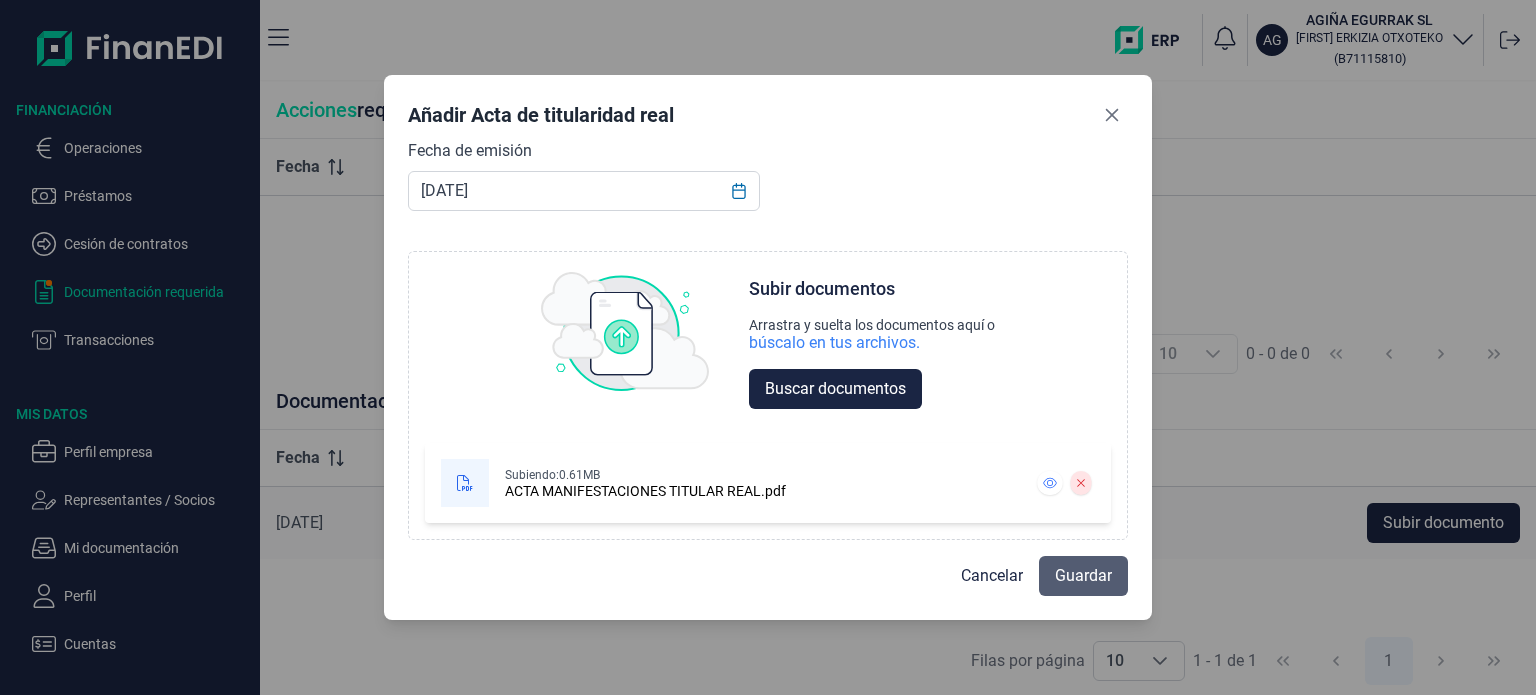 click on "Guardar" at bounding box center (1083, 576) 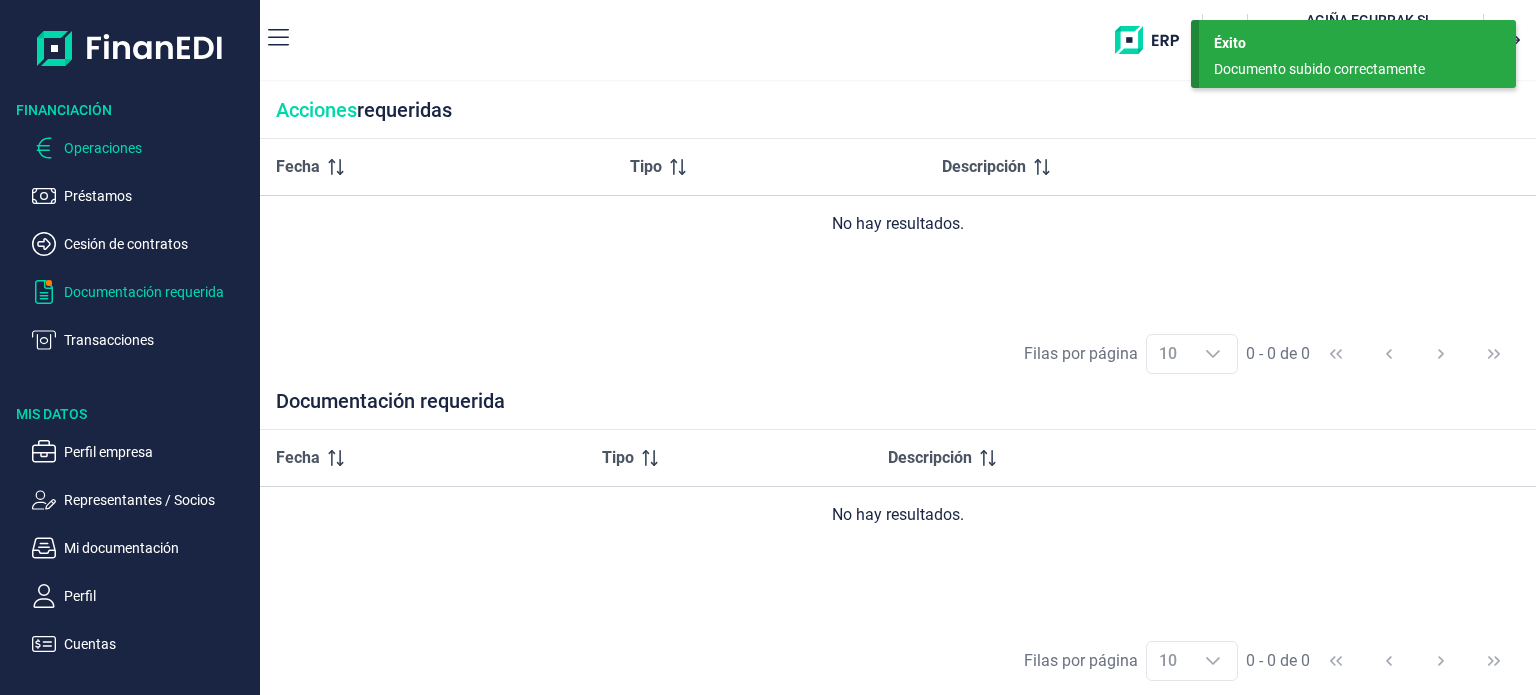 click on "Operaciones" at bounding box center [158, 148] 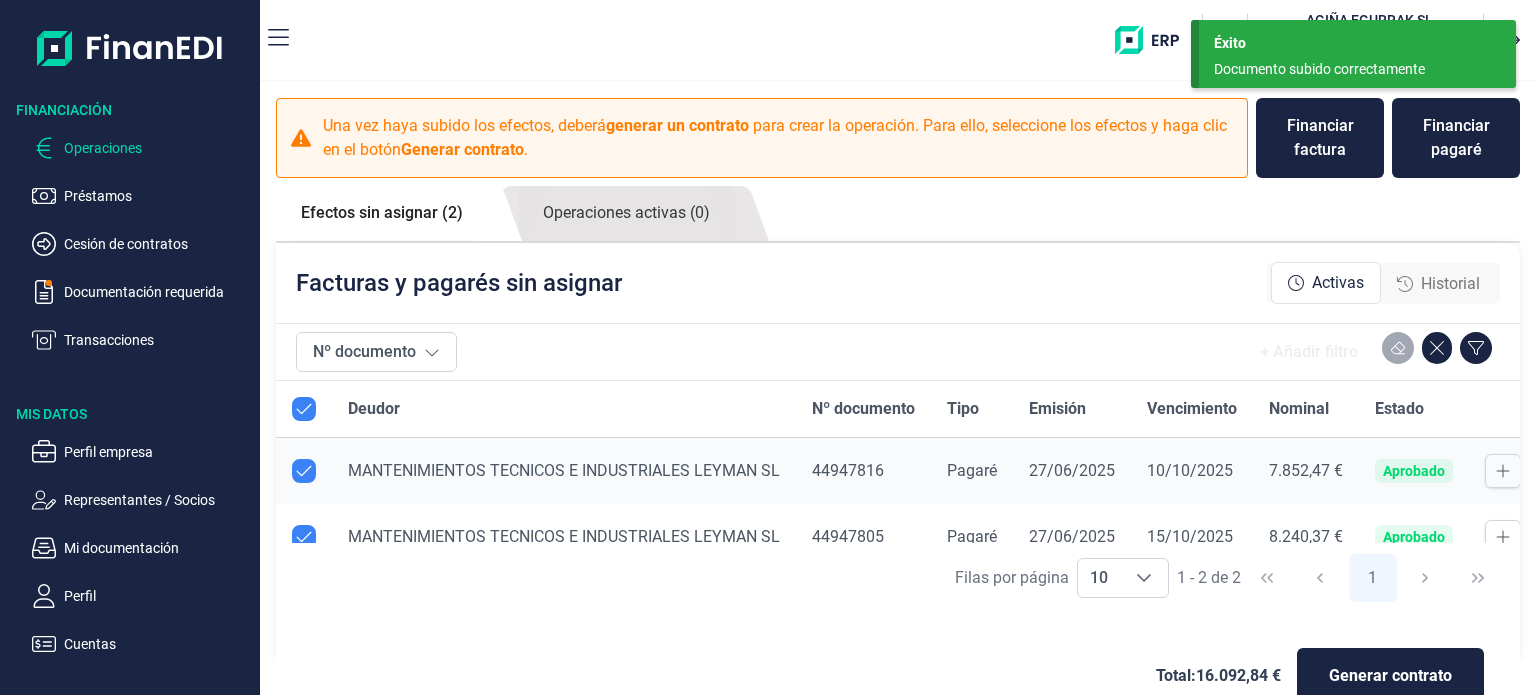 scroll, scrollTop: 44, scrollLeft: 0, axis: vertical 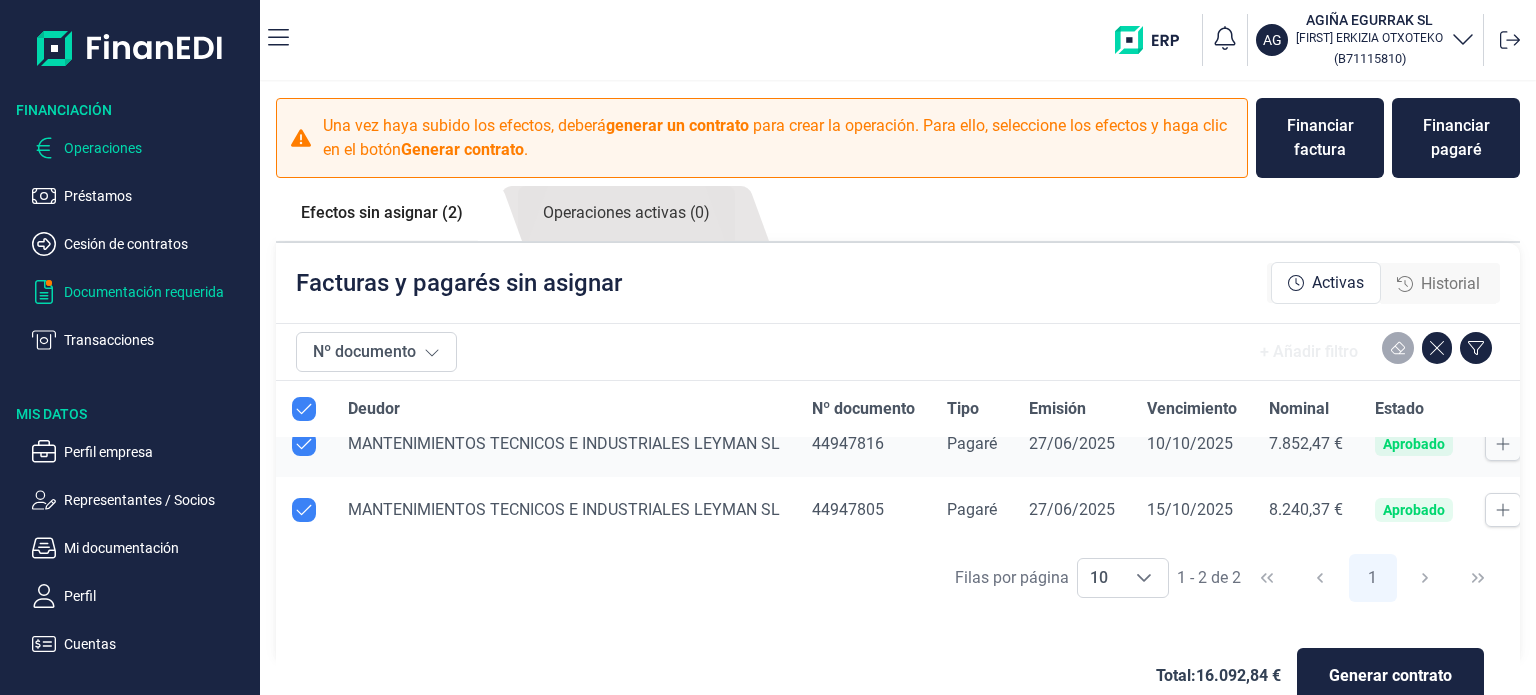 click on "Documentación requerida" at bounding box center [158, 196] 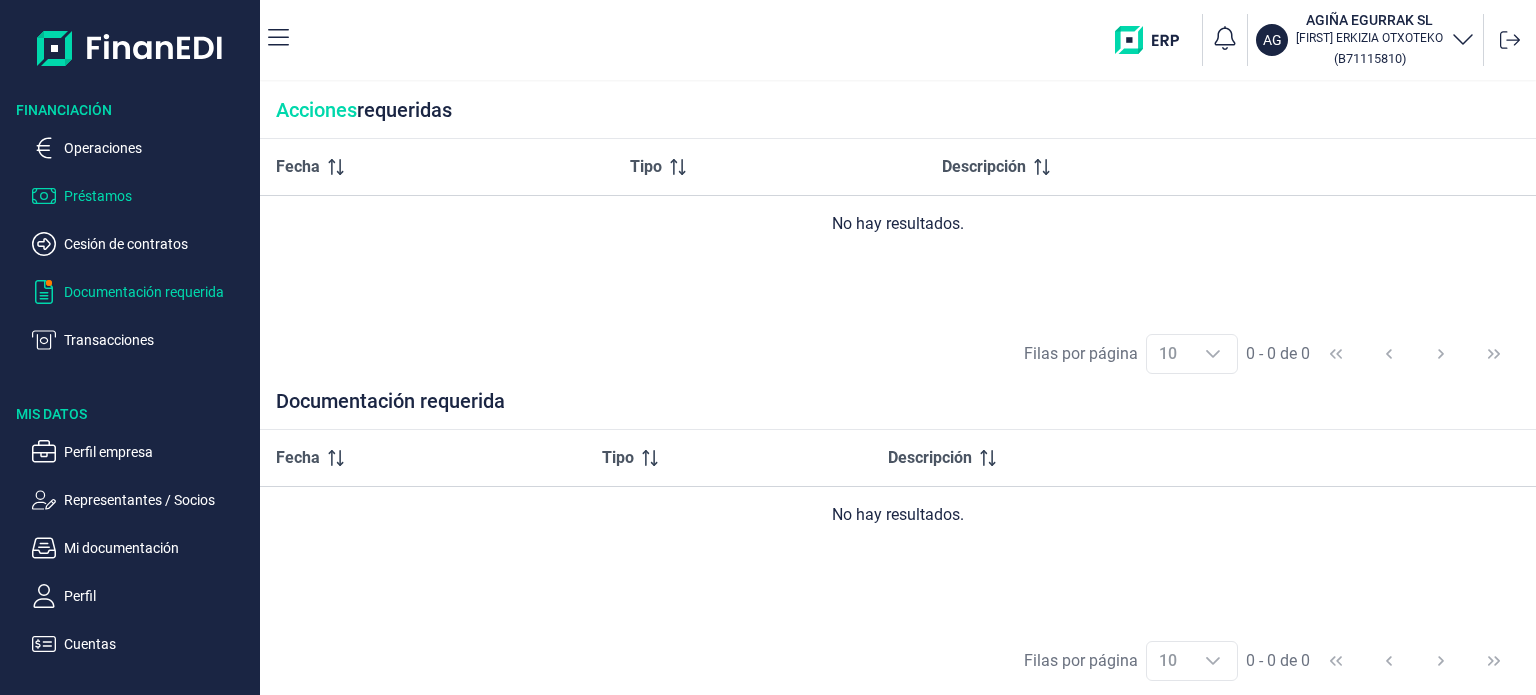click on "Préstamos" at bounding box center [158, 148] 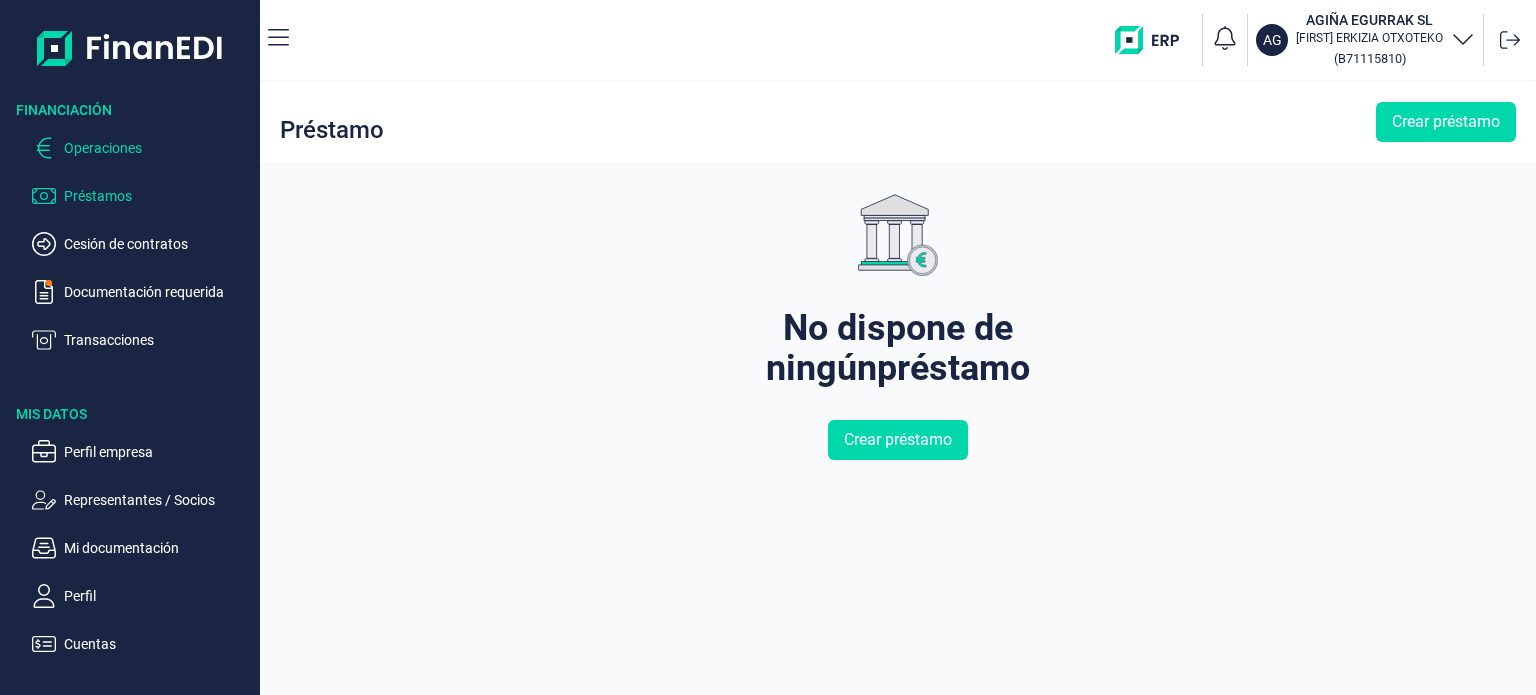click on "Operaciones" at bounding box center (158, 148) 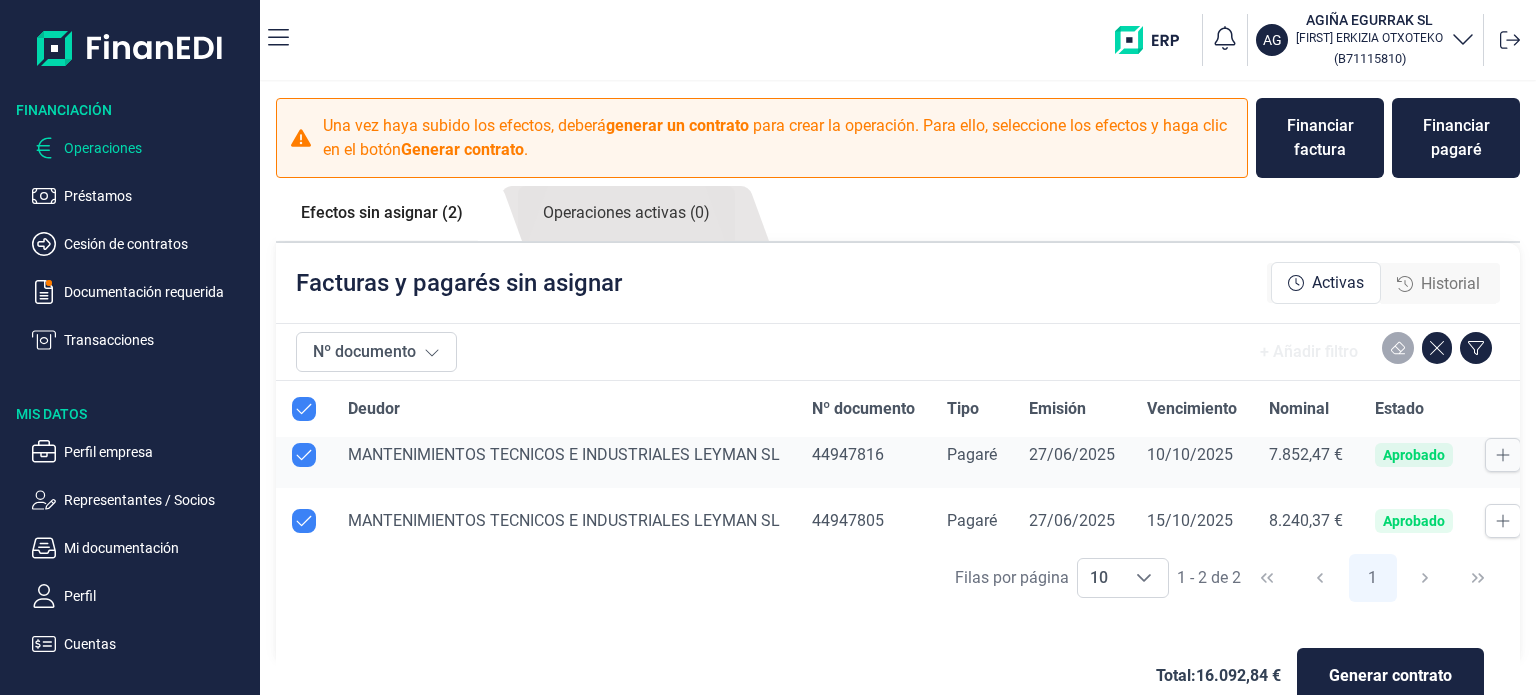 scroll, scrollTop: 32, scrollLeft: 0, axis: vertical 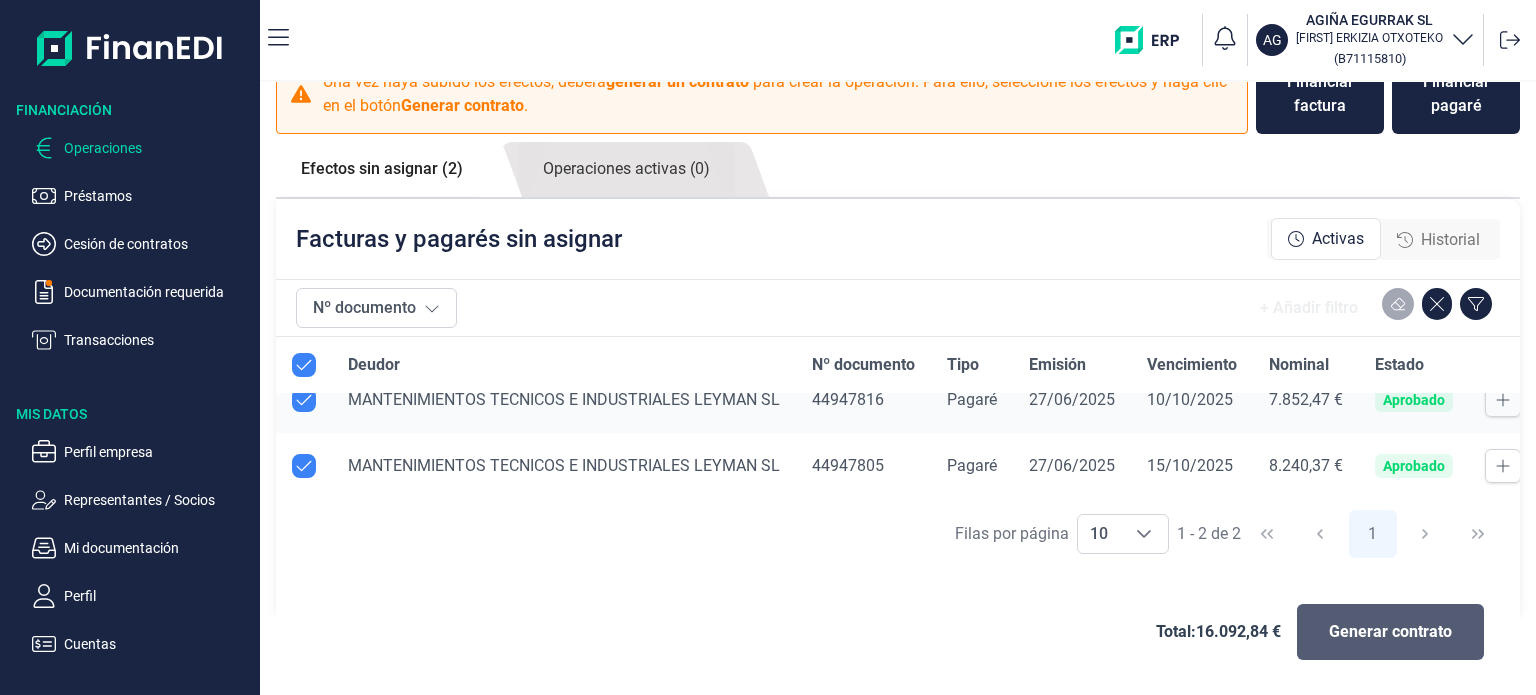 click on "Generar contrato" at bounding box center [1390, 632] 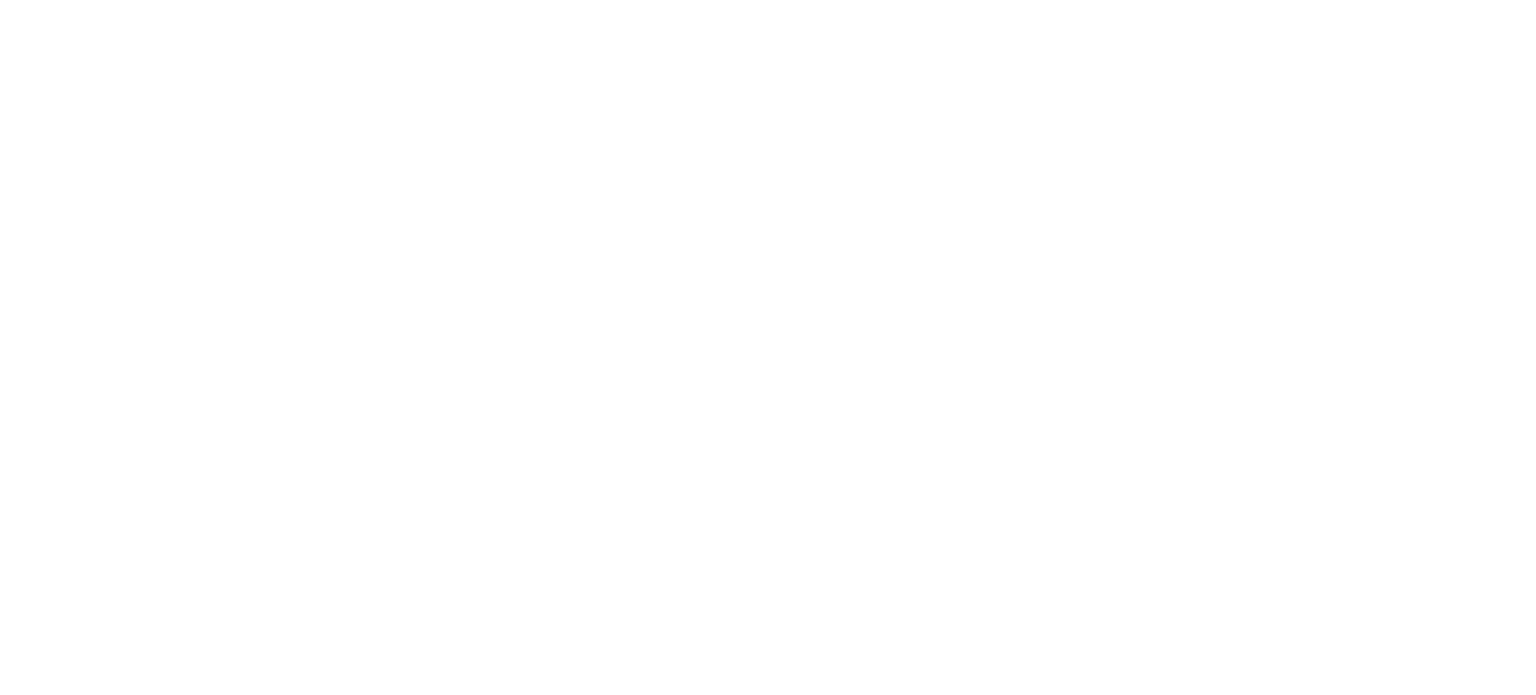 scroll, scrollTop: 0, scrollLeft: 0, axis: both 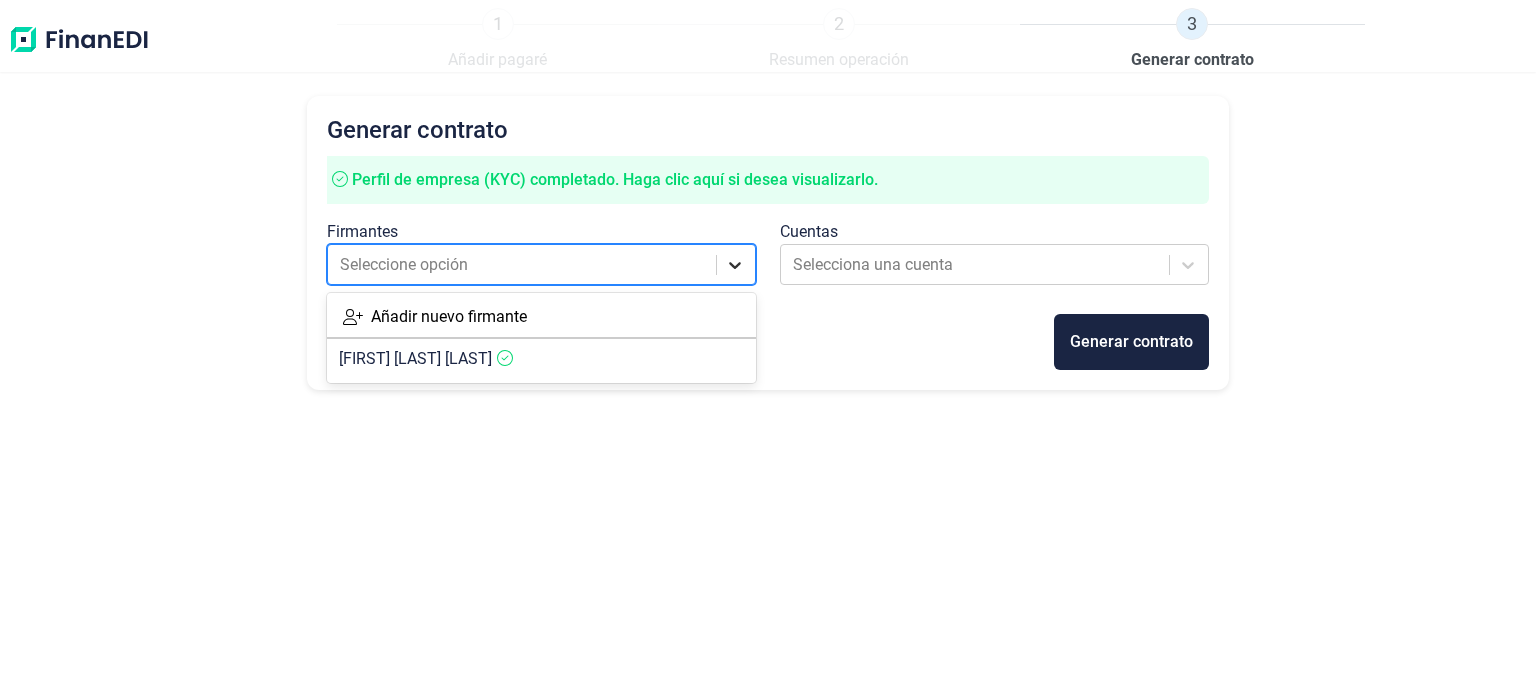 click at bounding box center [735, 265] 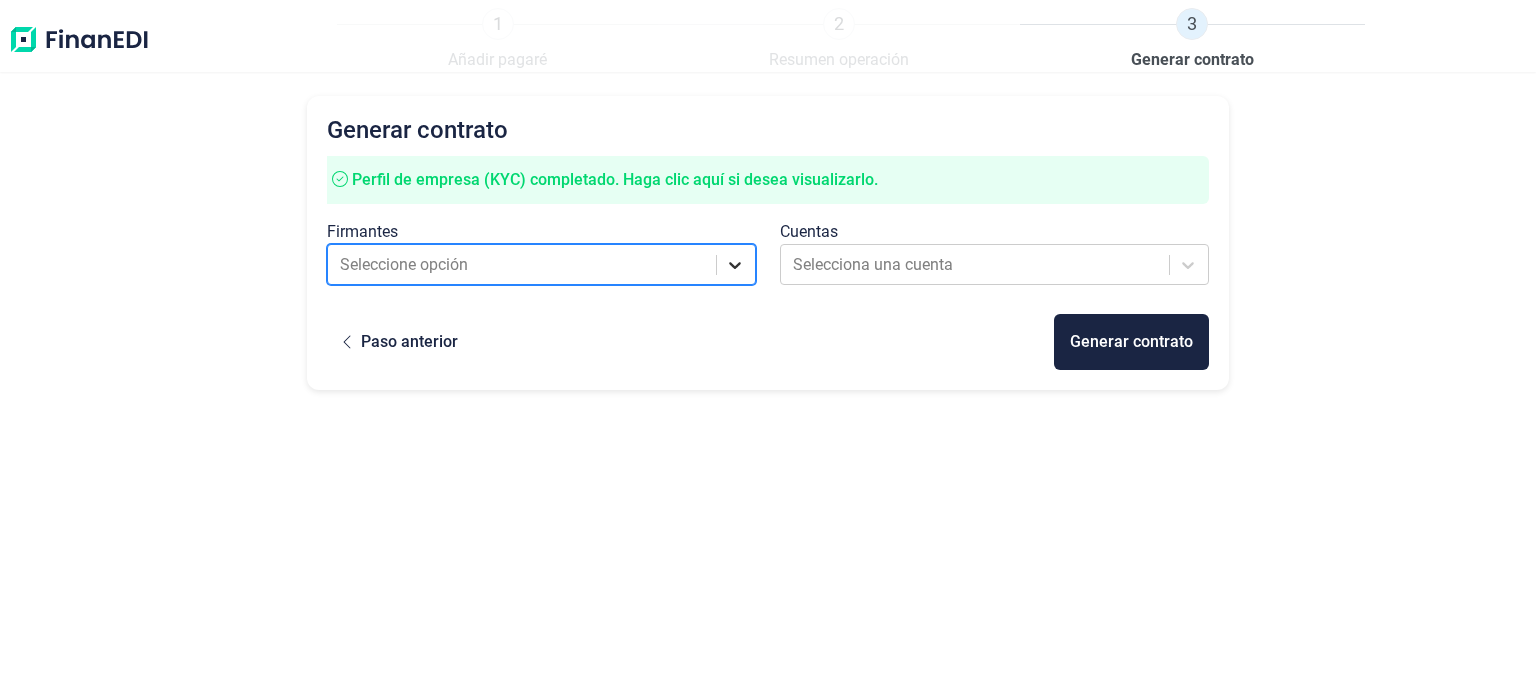 click at bounding box center (735, 265) 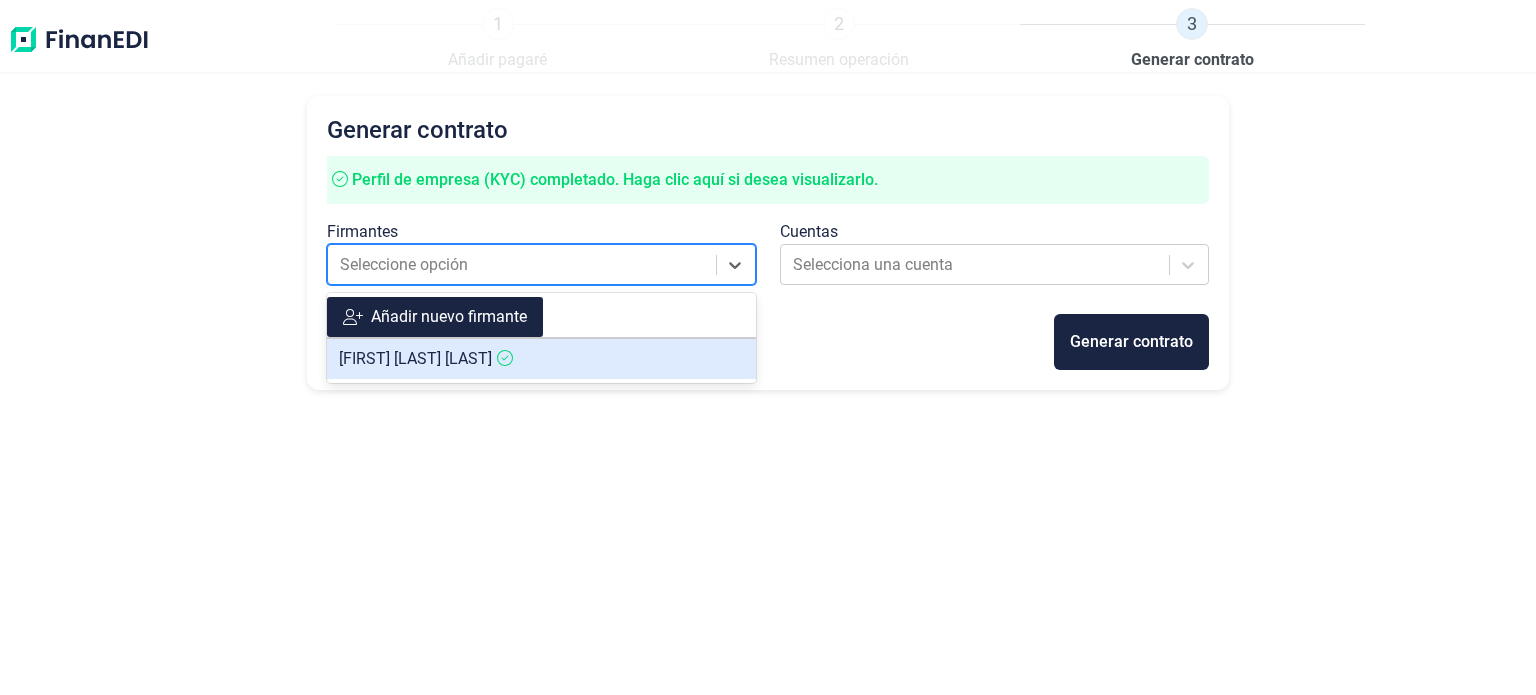 click on "Añadir nuevo firmante" at bounding box center [449, 317] 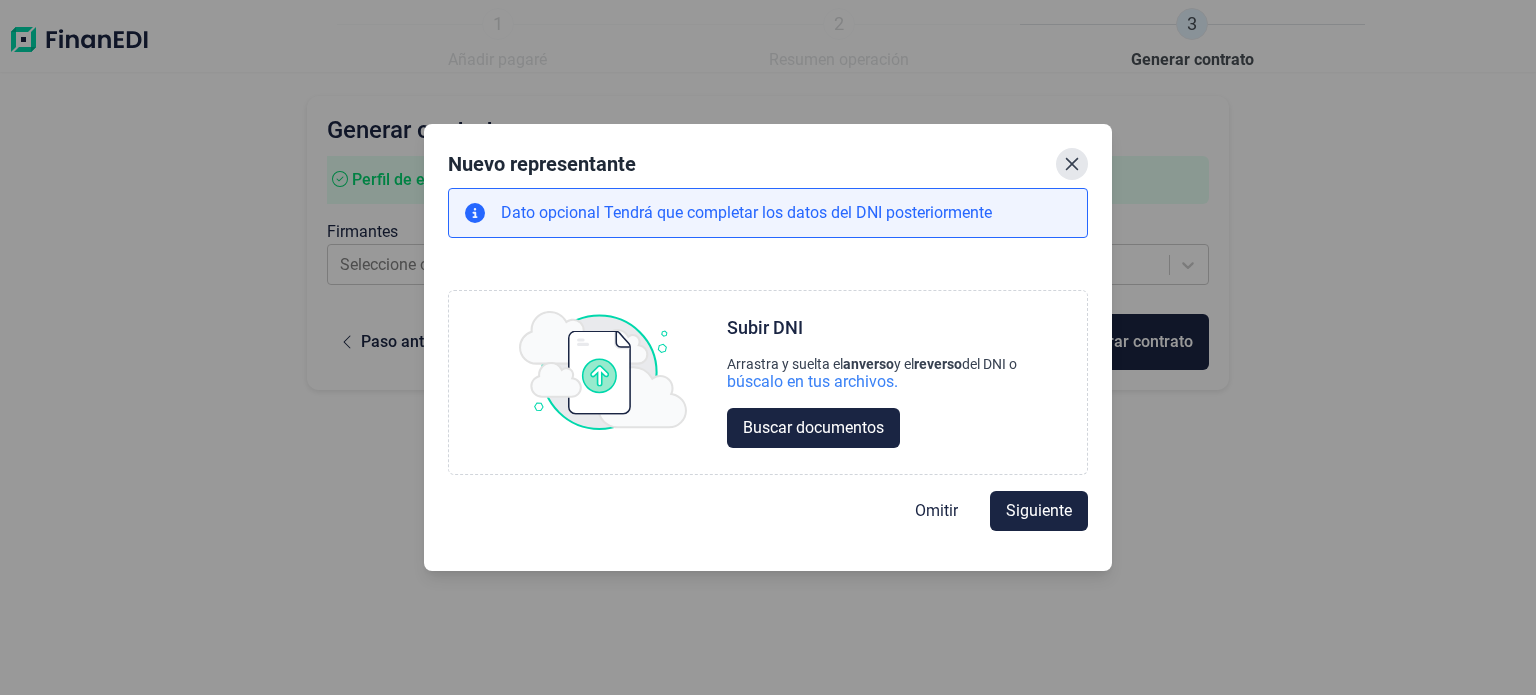 click at bounding box center (1072, 164) 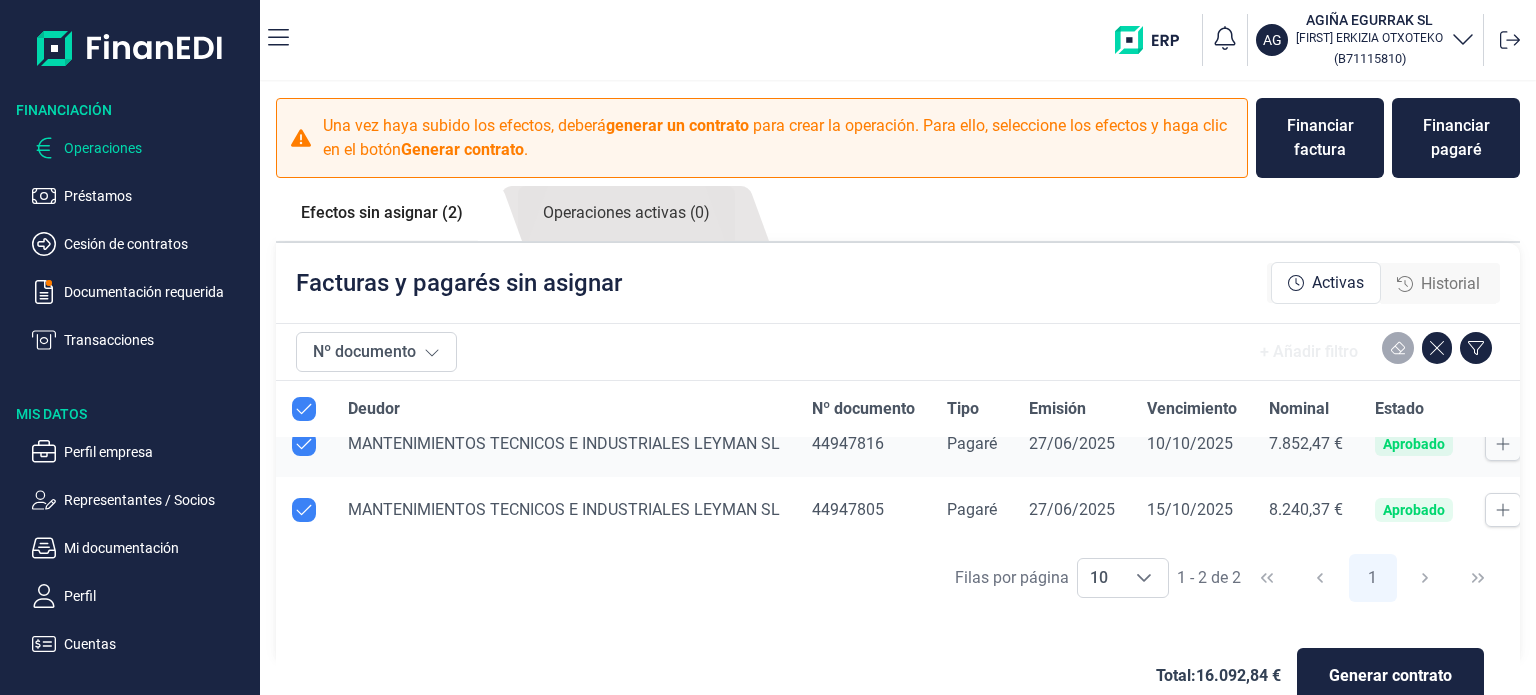 scroll, scrollTop: 0, scrollLeft: 0, axis: both 